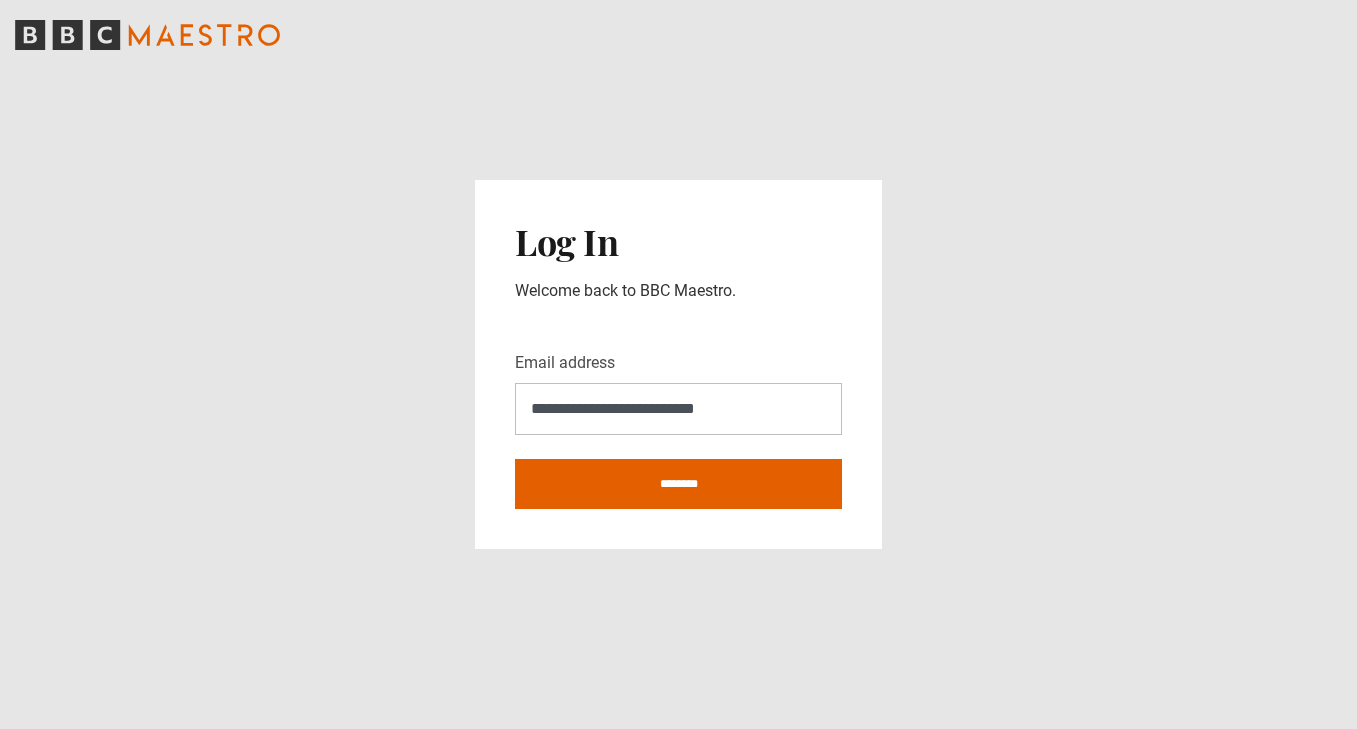 scroll, scrollTop: 0, scrollLeft: 0, axis: both 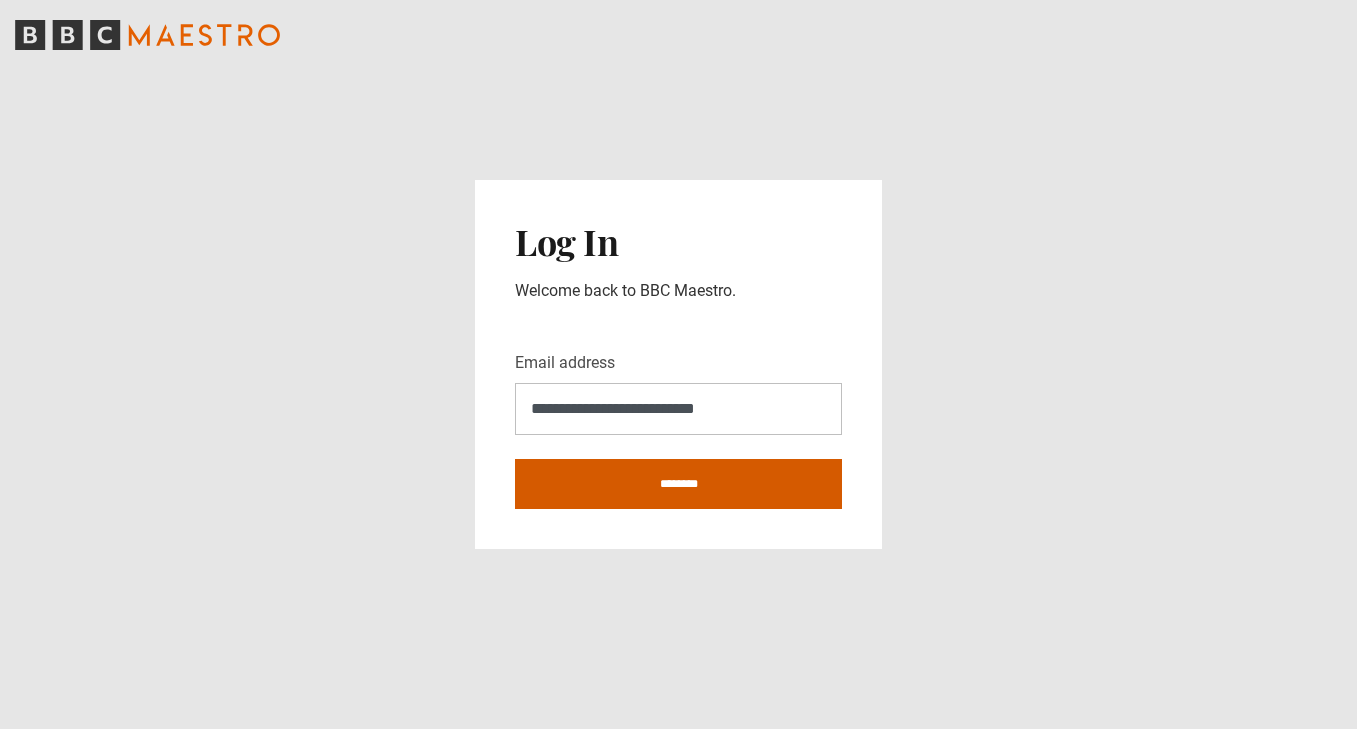 click on "********" at bounding box center [678, 484] 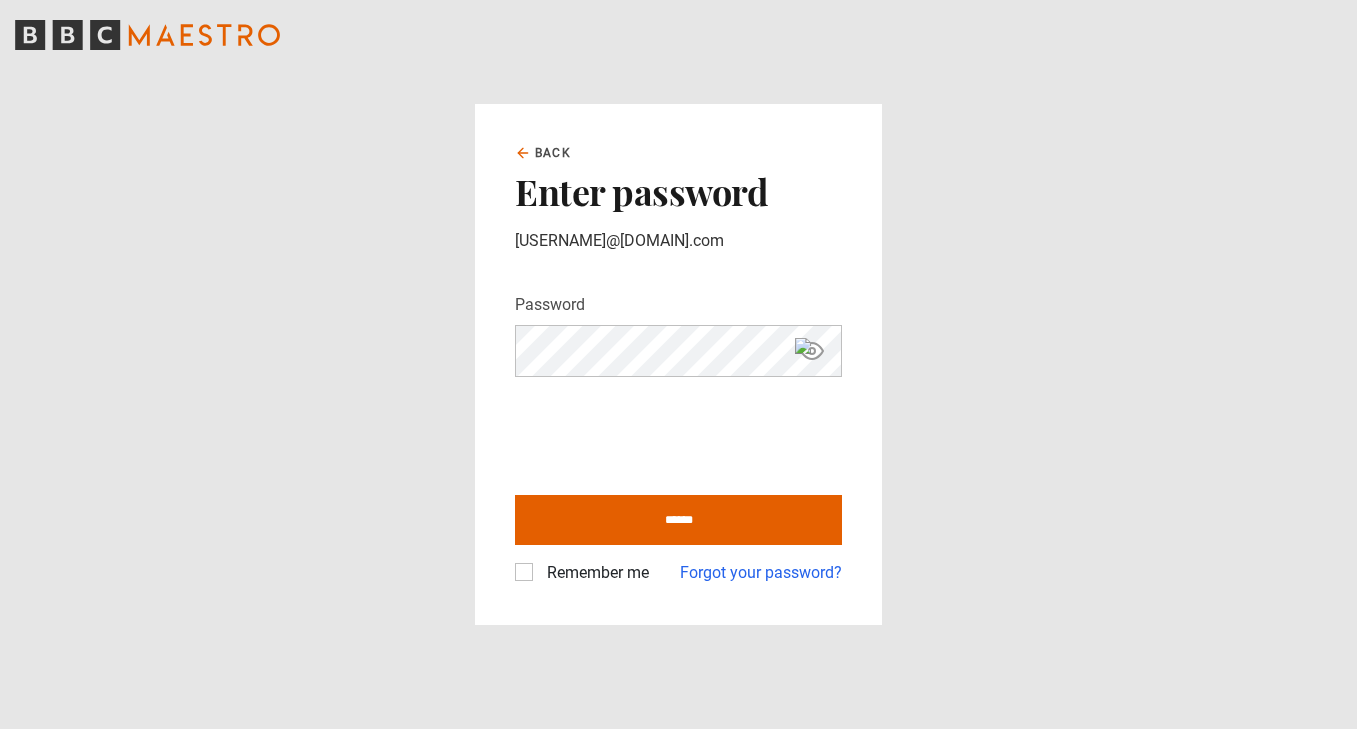 scroll, scrollTop: 0, scrollLeft: 0, axis: both 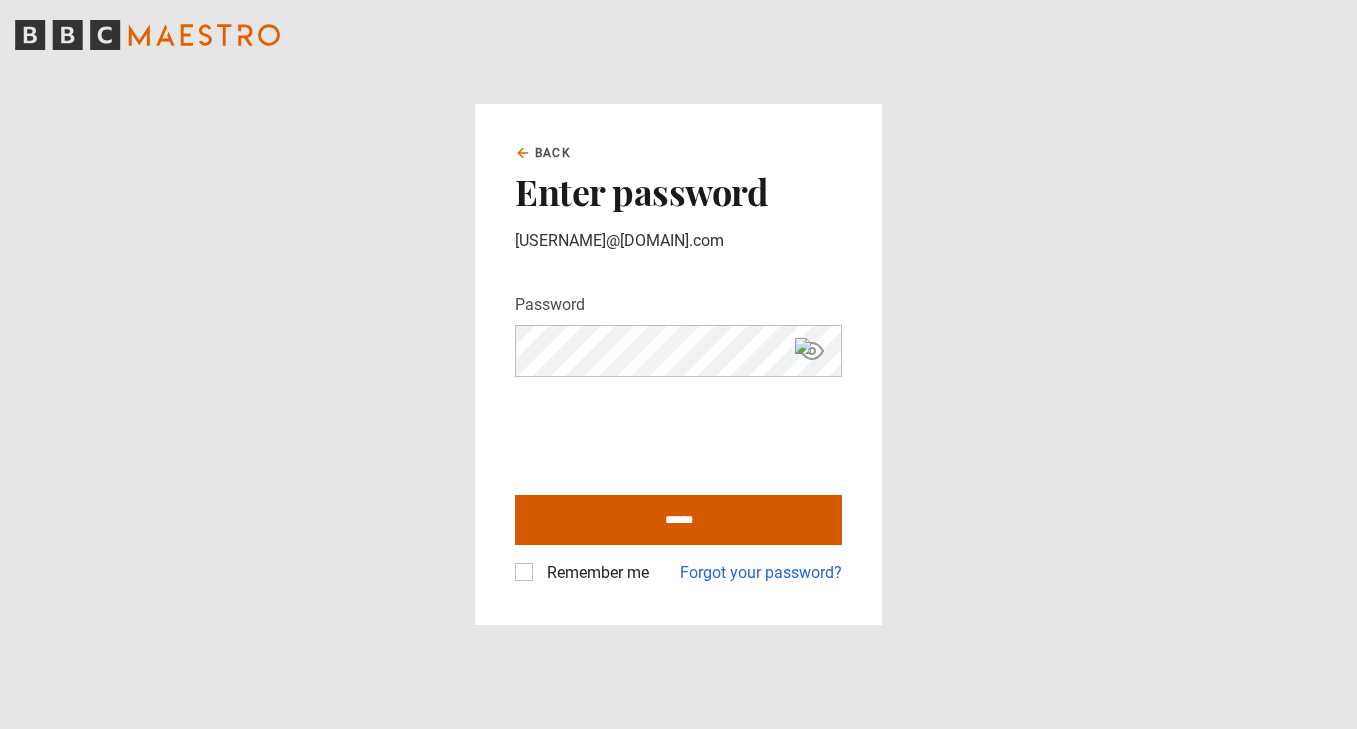 click on "******" at bounding box center [678, 520] 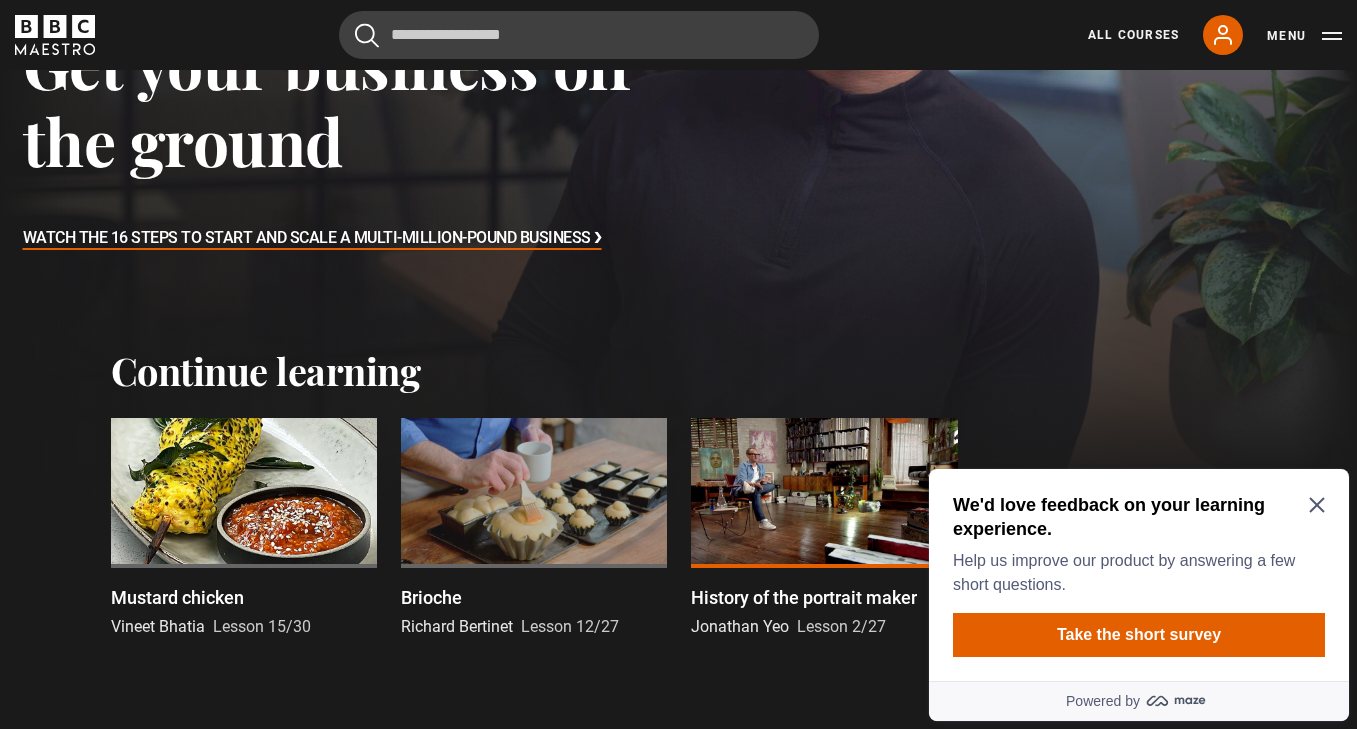 scroll, scrollTop: 337, scrollLeft: 0, axis: vertical 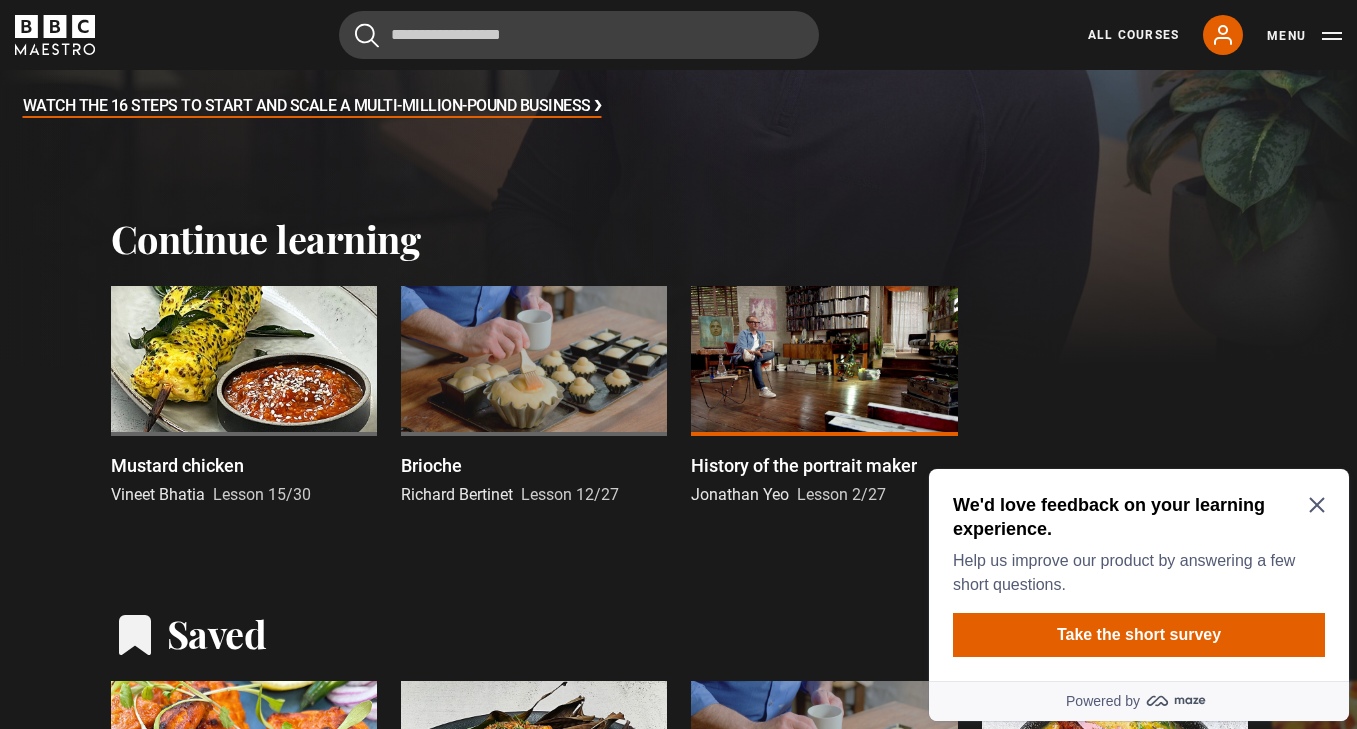 click 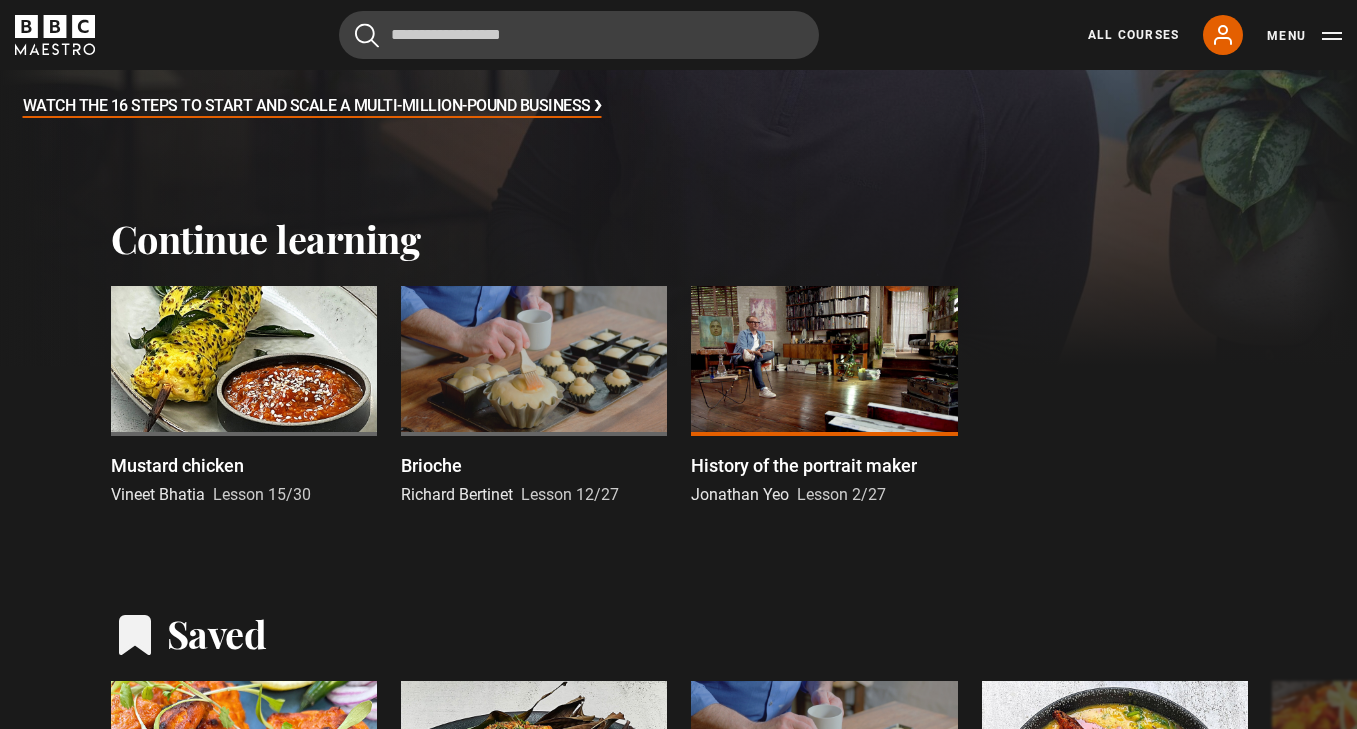scroll, scrollTop: 444, scrollLeft: 0, axis: vertical 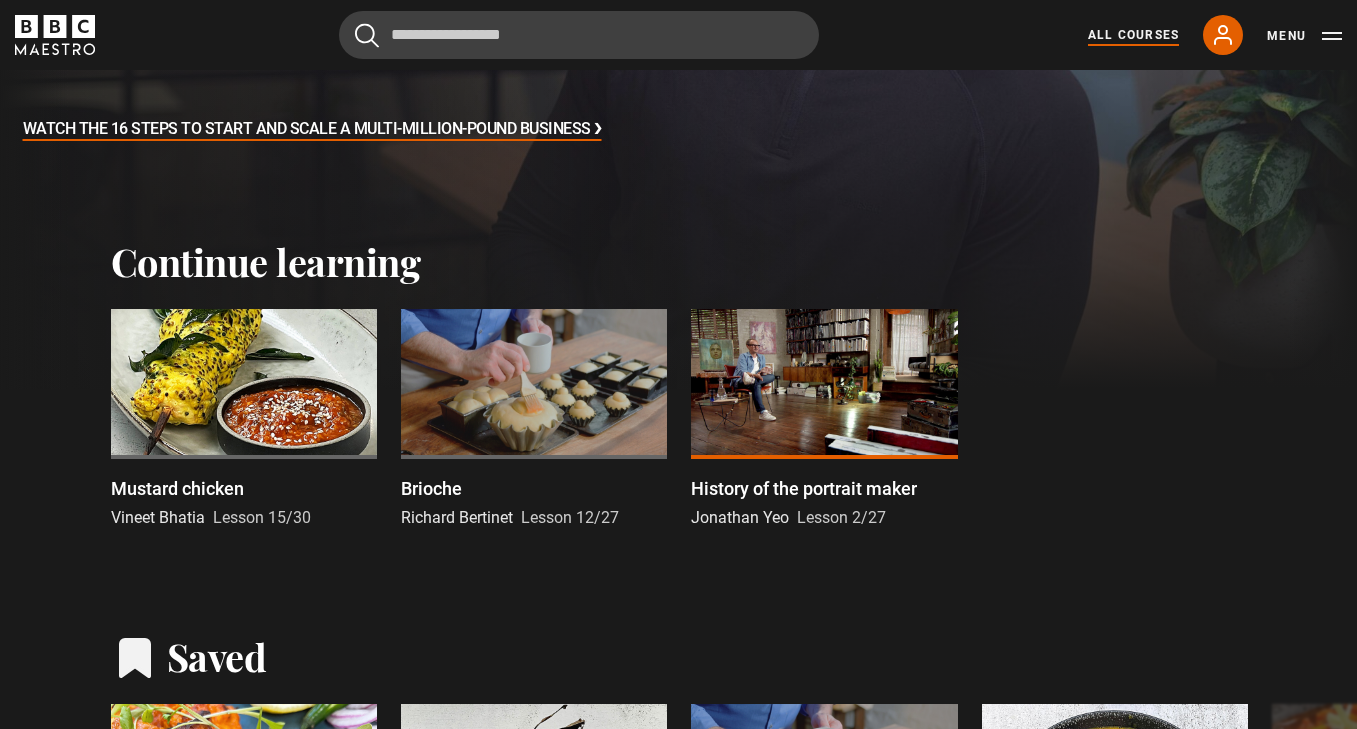 click on "All Courses" at bounding box center (1133, 35) 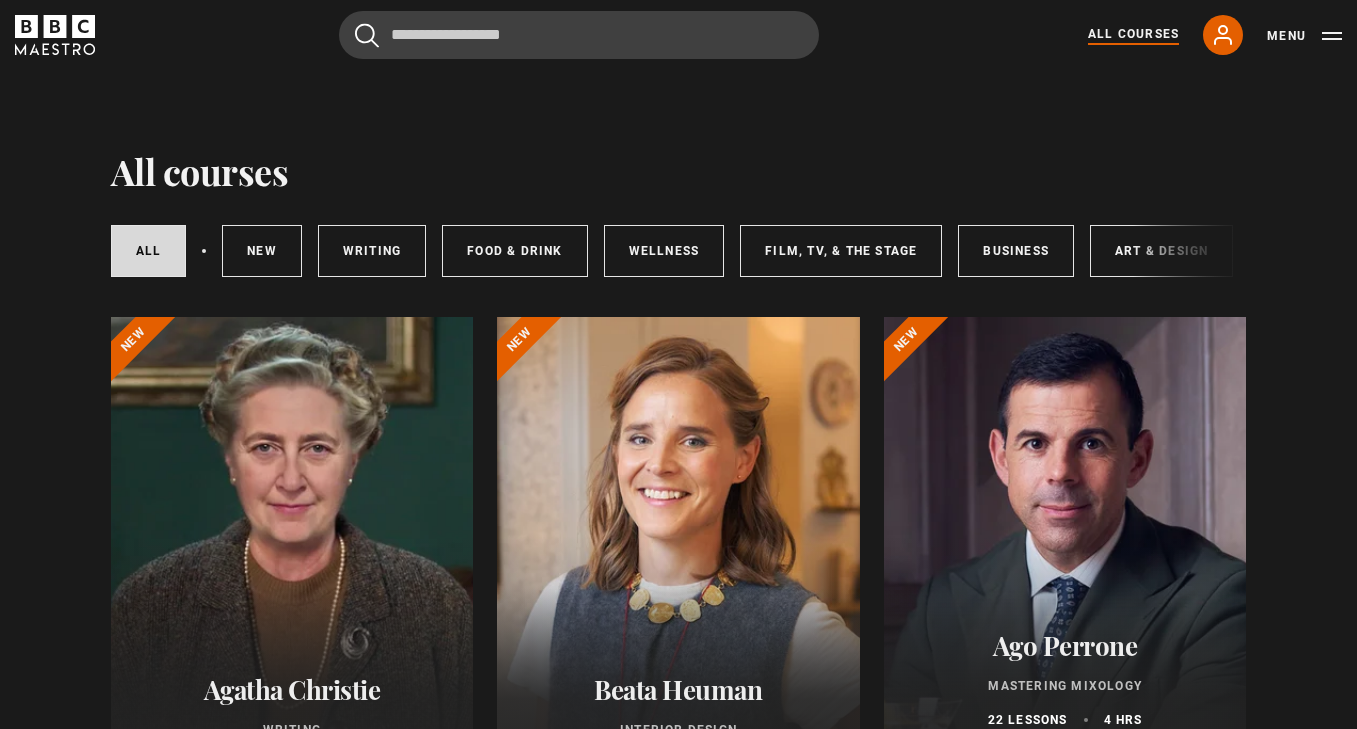 scroll, scrollTop: 0, scrollLeft: 0, axis: both 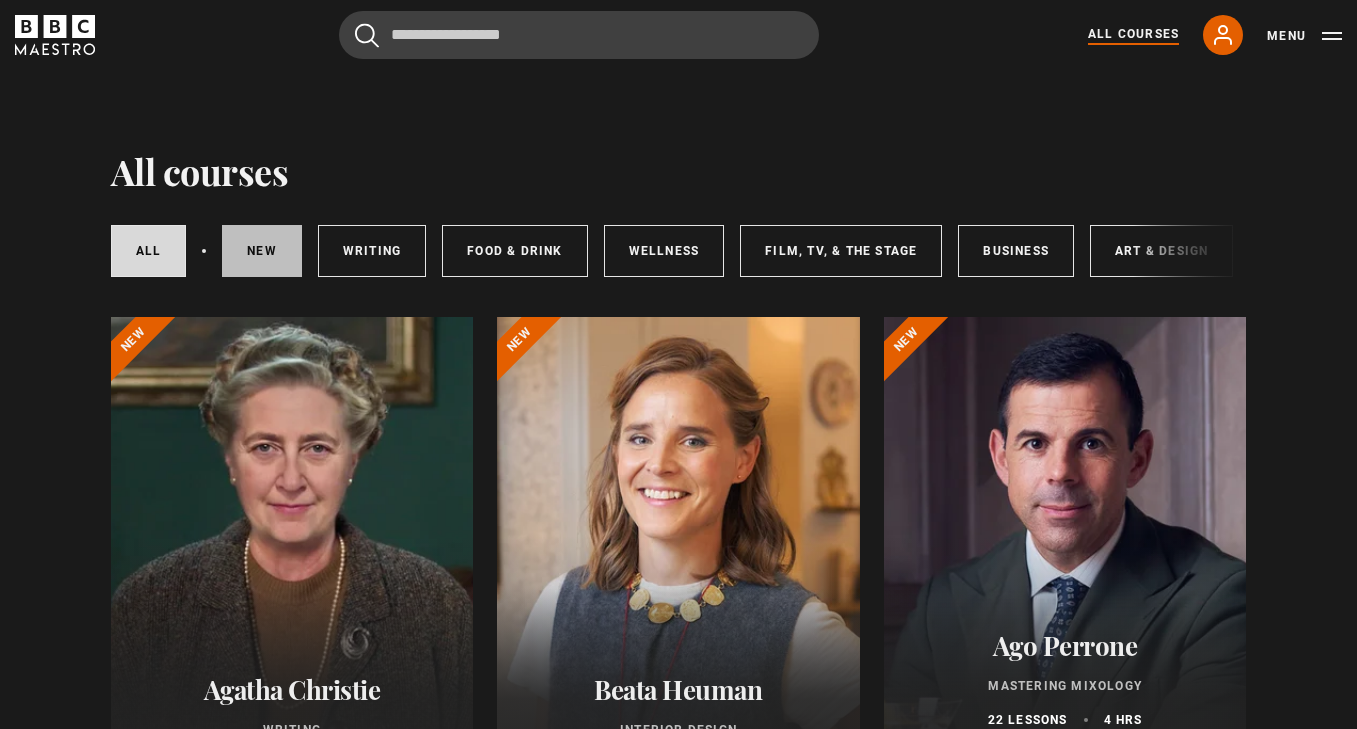 click on "New courses" at bounding box center (262, 251) 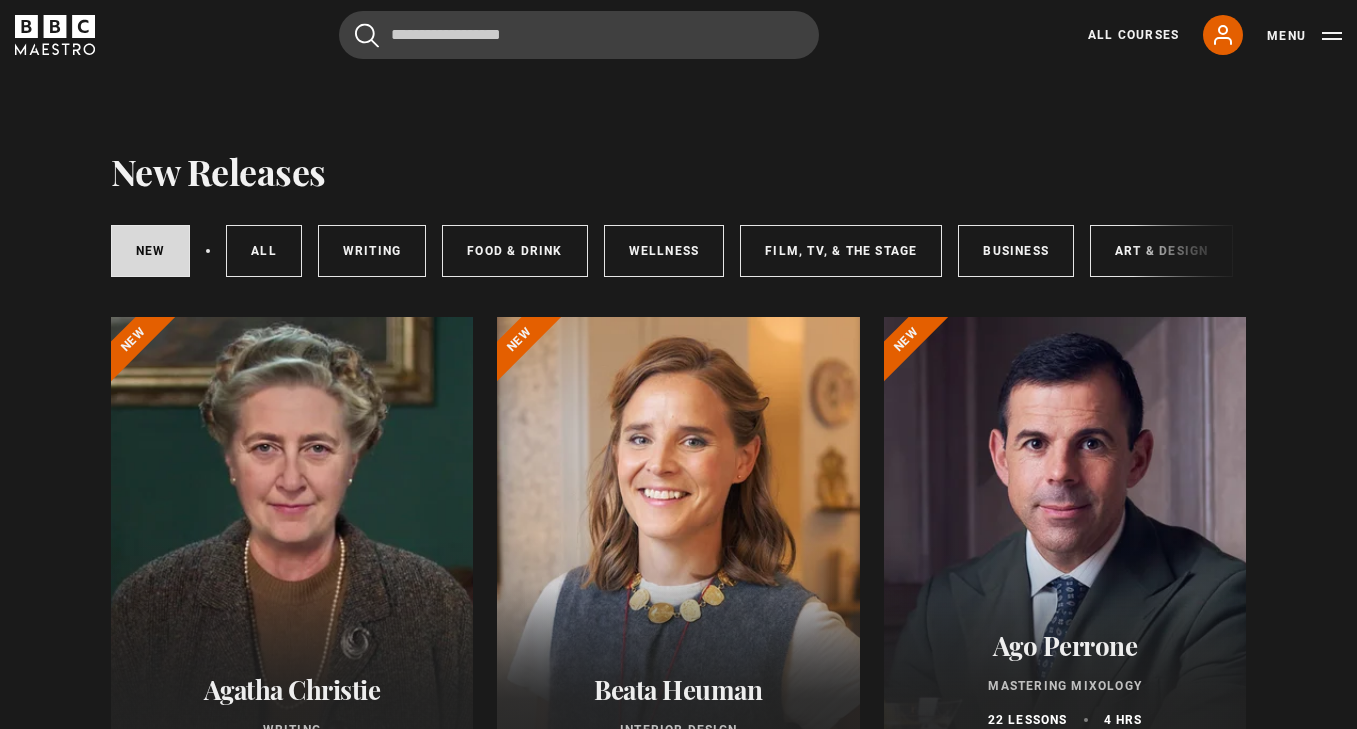 scroll, scrollTop: 0, scrollLeft: 0, axis: both 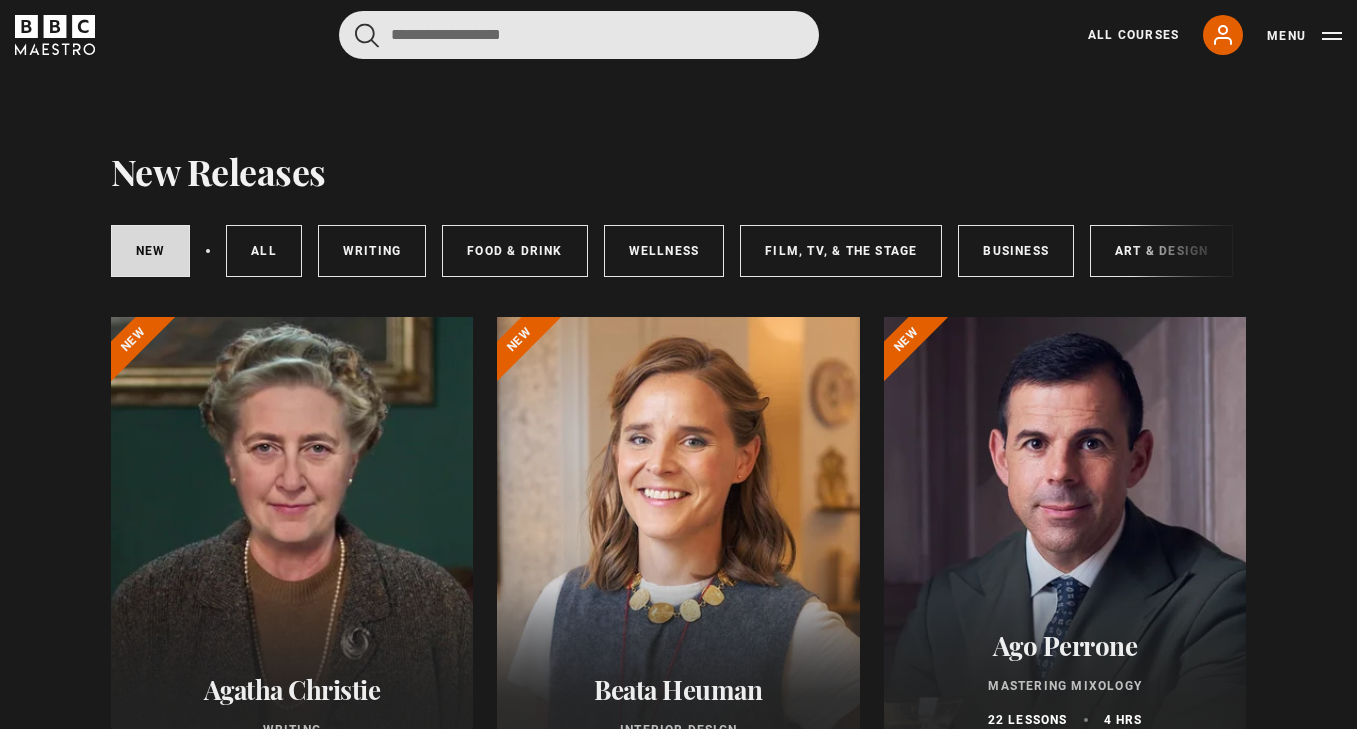 click at bounding box center (579, 35) 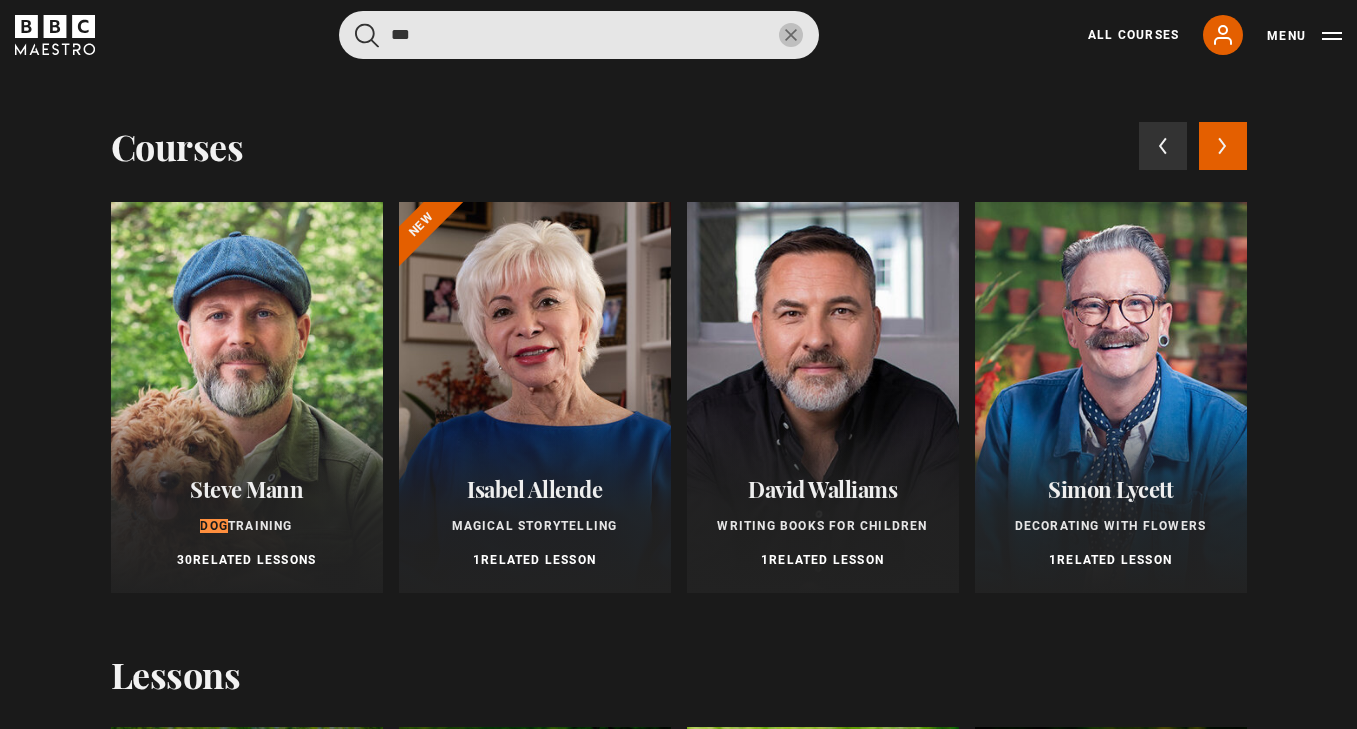 type on "***" 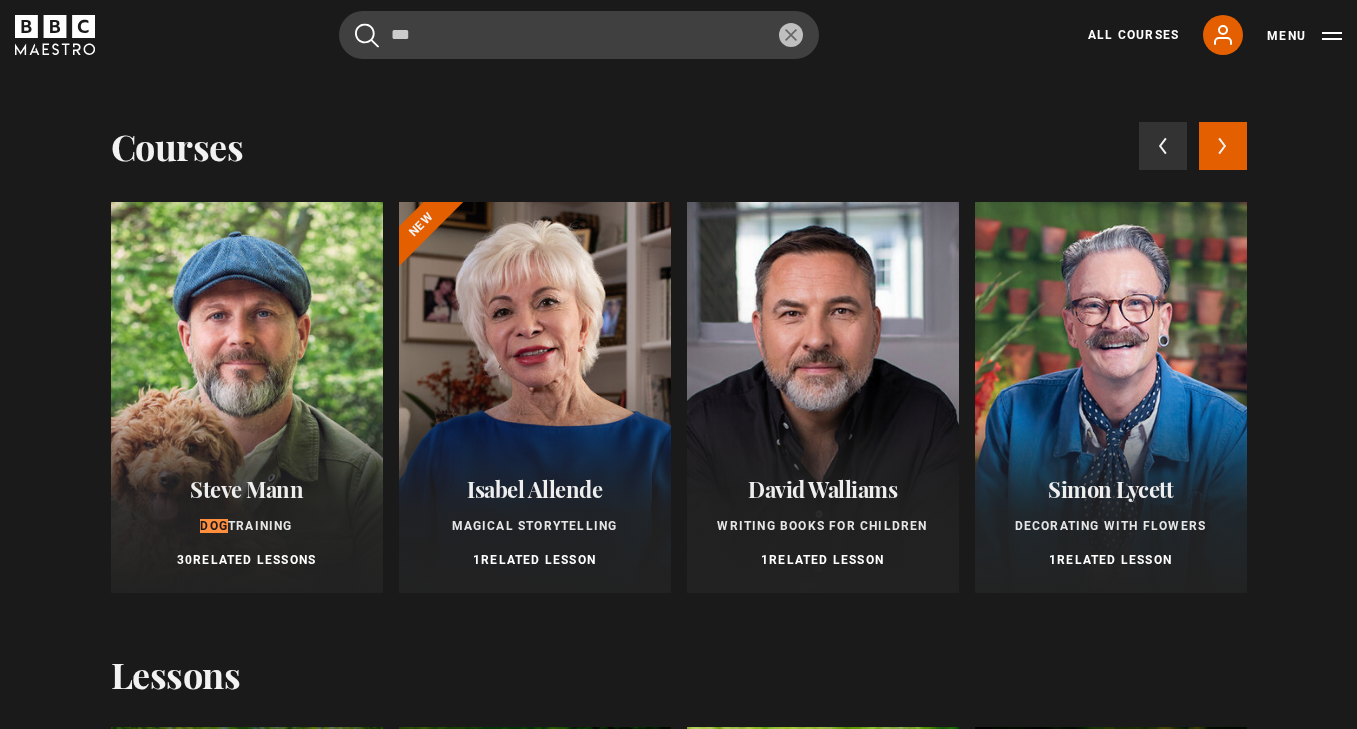 click at bounding box center [247, 397] 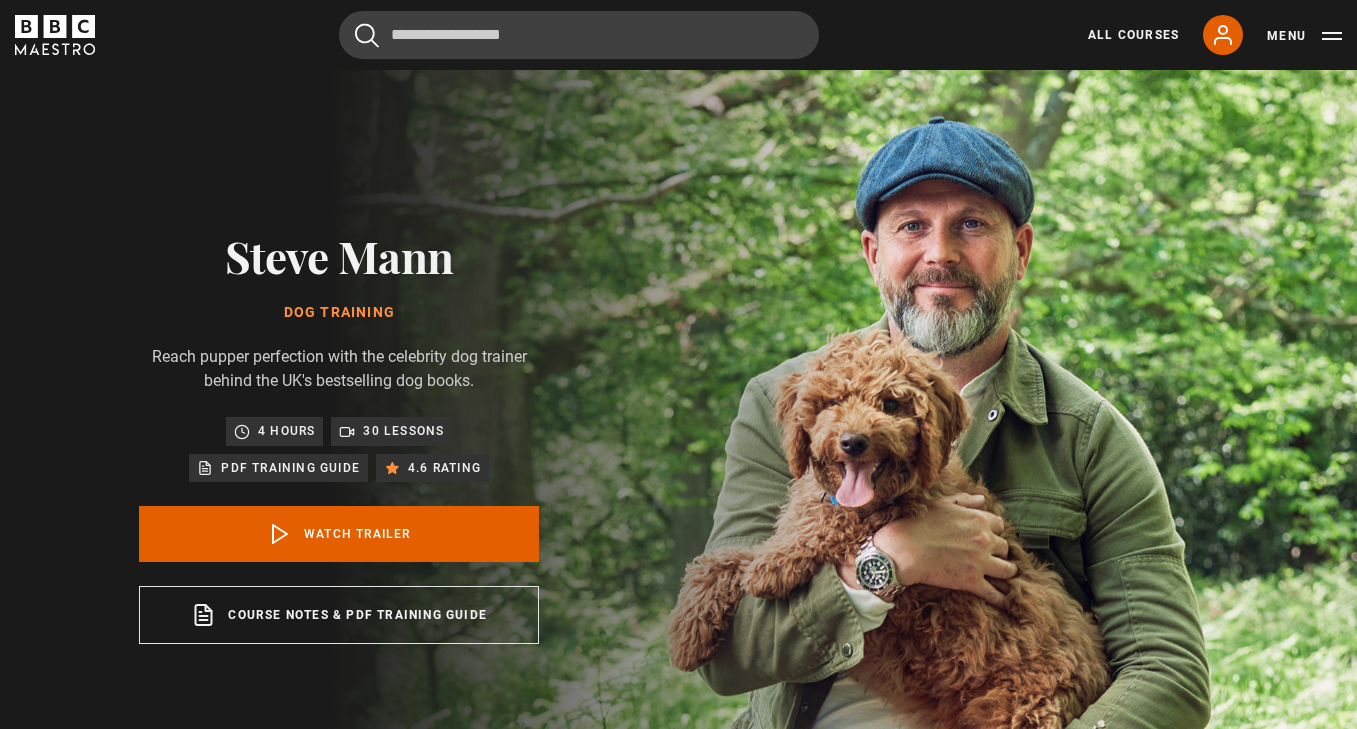 scroll, scrollTop: 0, scrollLeft: 0, axis: both 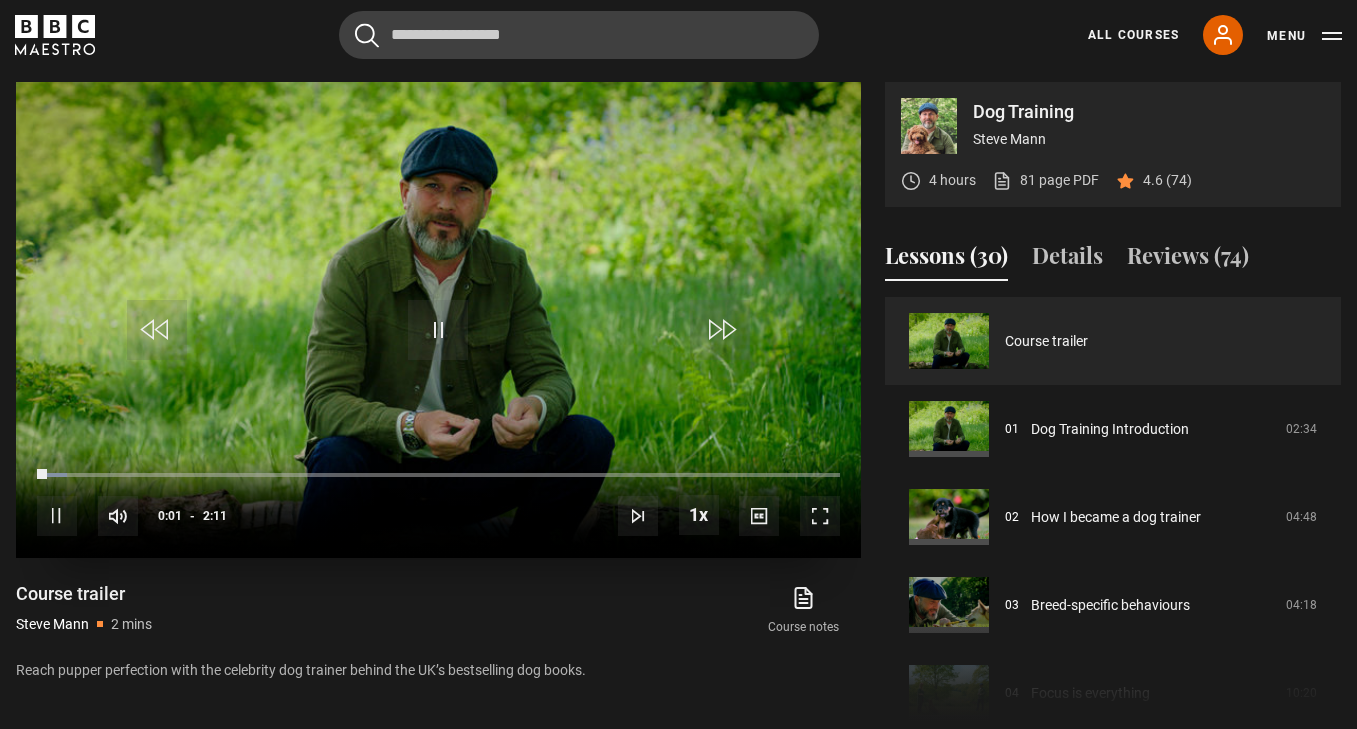 click at bounding box center [57, 516] 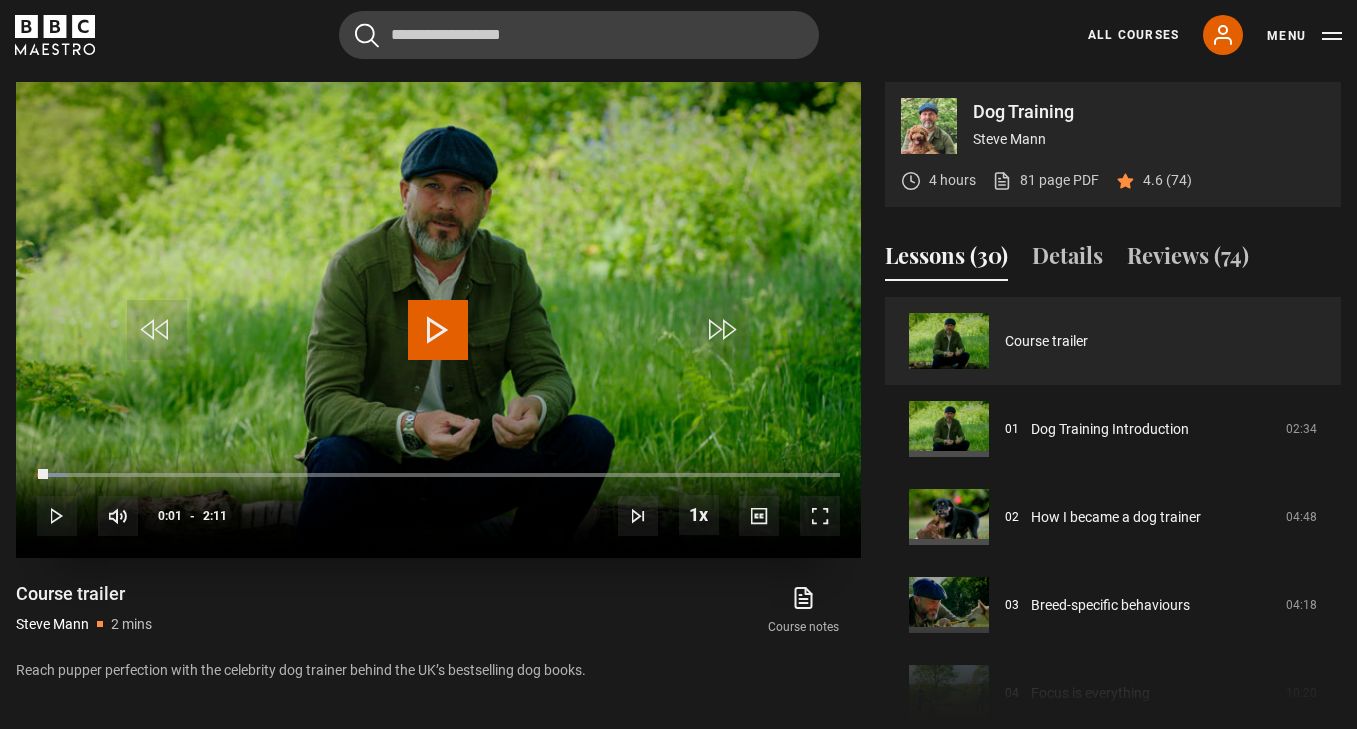 click at bounding box center [820, 516] 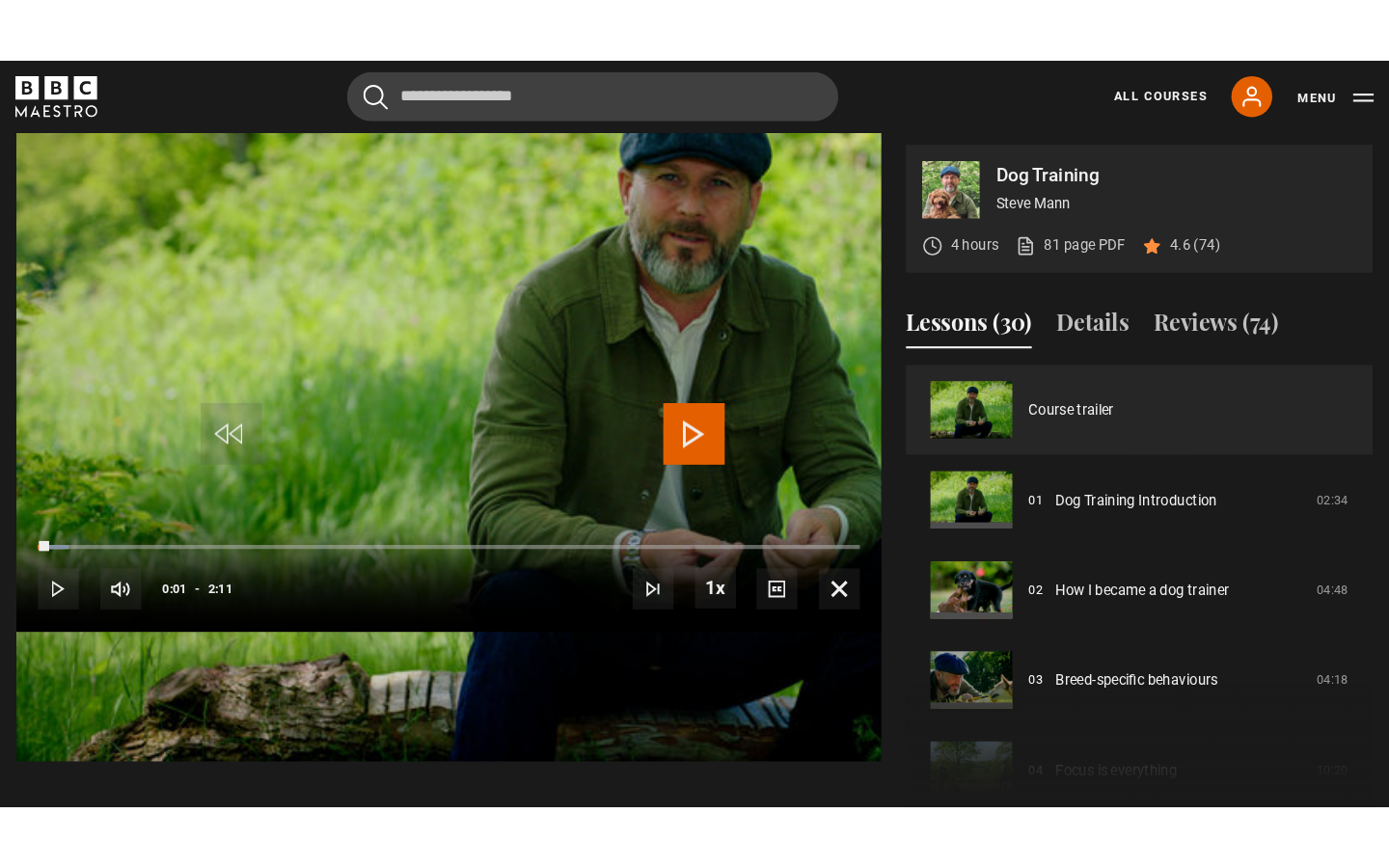 scroll, scrollTop: 0, scrollLeft: 0, axis: both 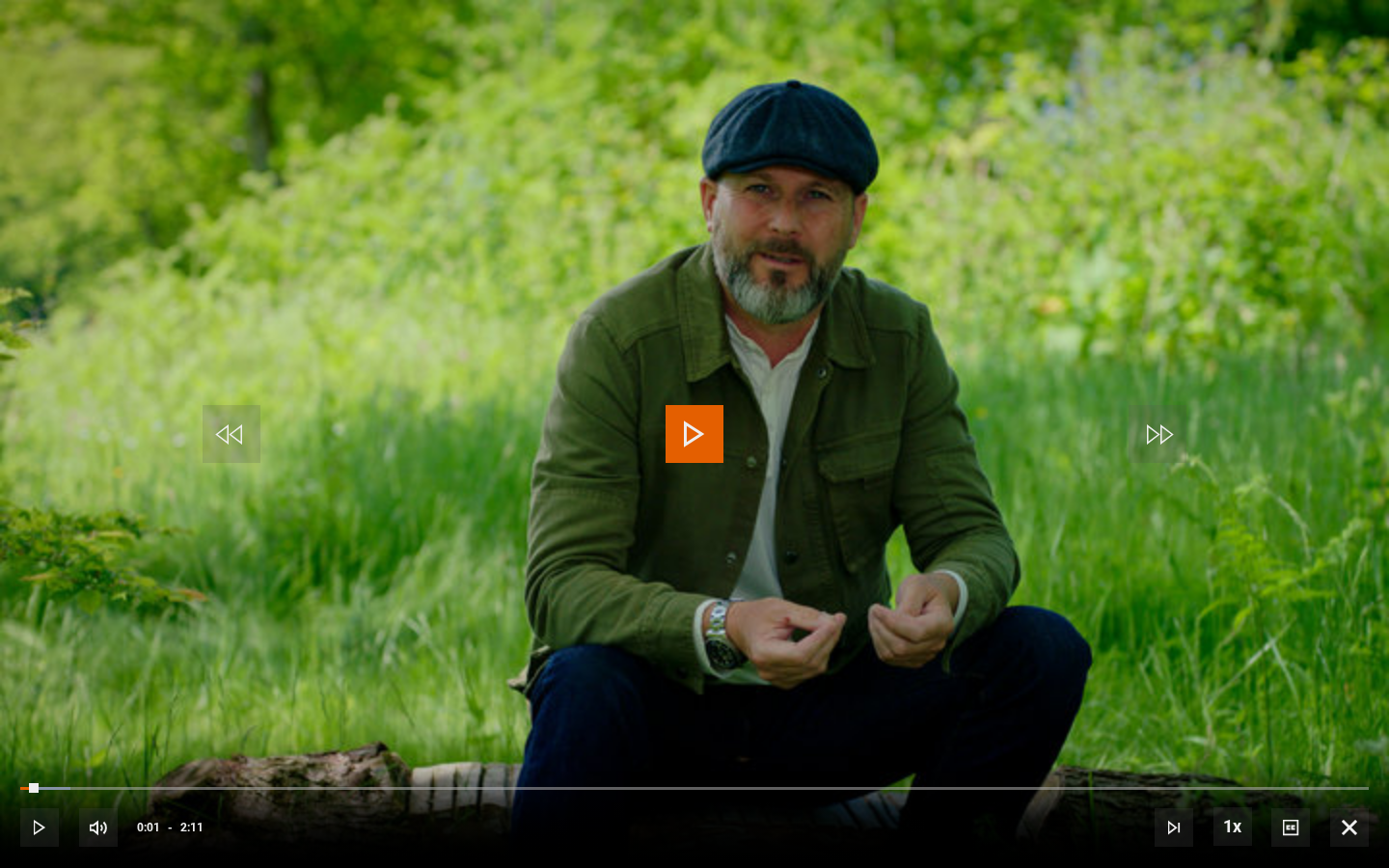 click at bounding box center [40, 827] 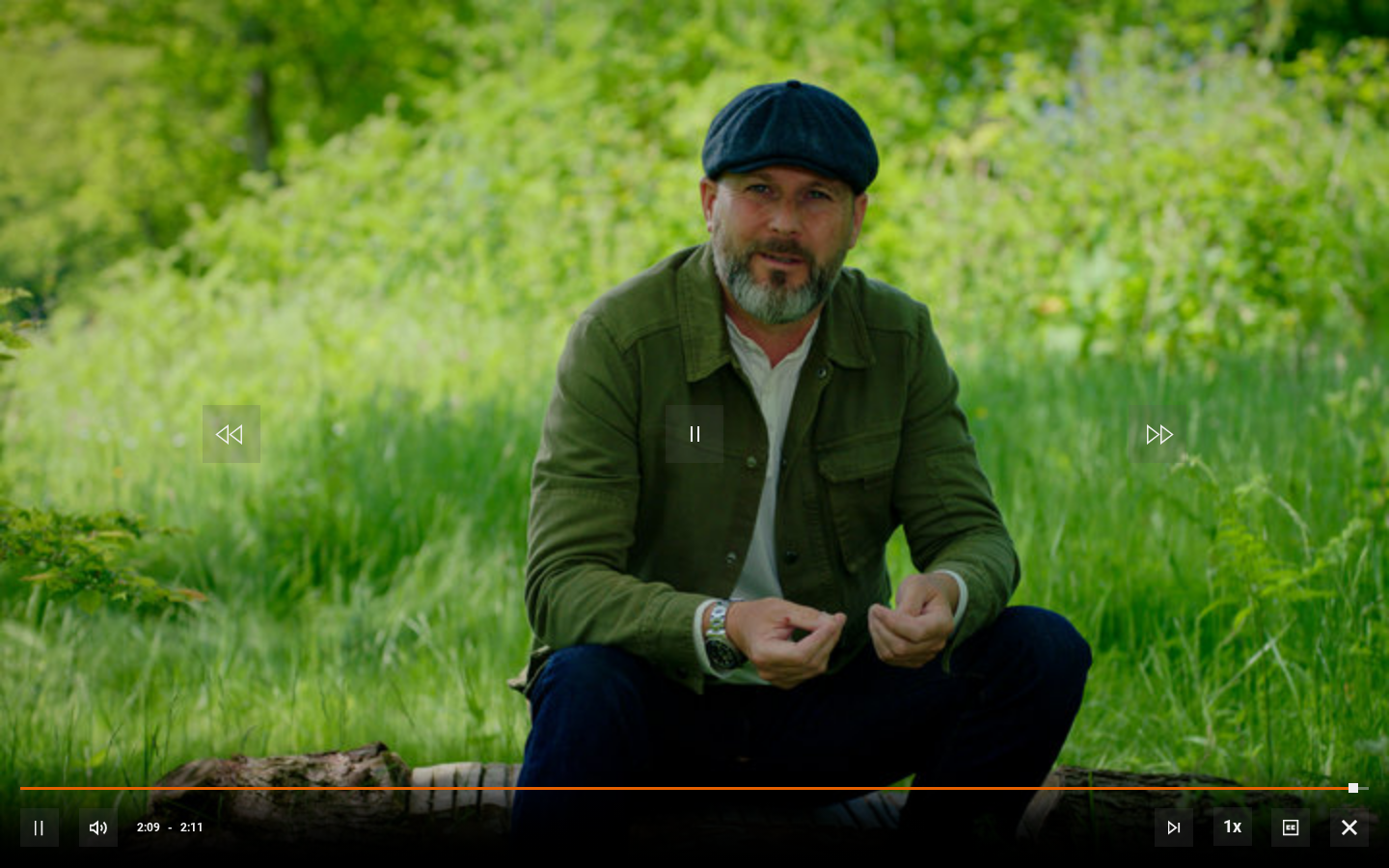 click on "Video Player is loading. Play Video 10s Skip Back 10 seconds Pause 10s Skip Forward 10 seconds Loaded :  3.76% 1:47 2:09 Pause Mute 5% Current Time  2:09 - Duration  2:11 1x Playback Rate 2x 1.5x 1x , selected 0.5x Captions captions off , selected English  Captions This is a modal window.
Lesson Completed
Up next
Dog Training Introduction
Cancel
Rewatch
Rewatch
Play next
Play next" at bounding box center (694, 434) 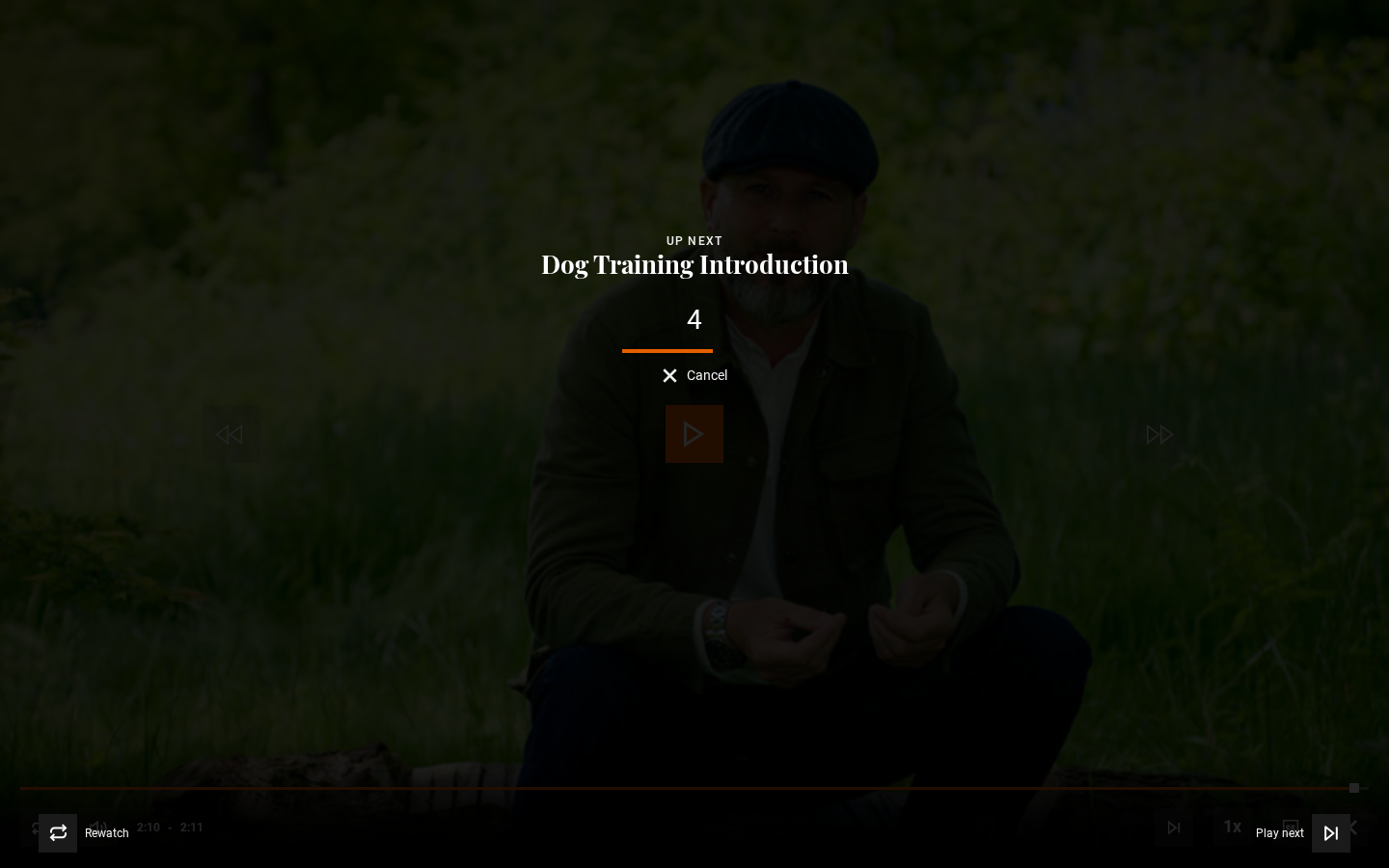 click on "Cancel" at bounding box center (707, 375) 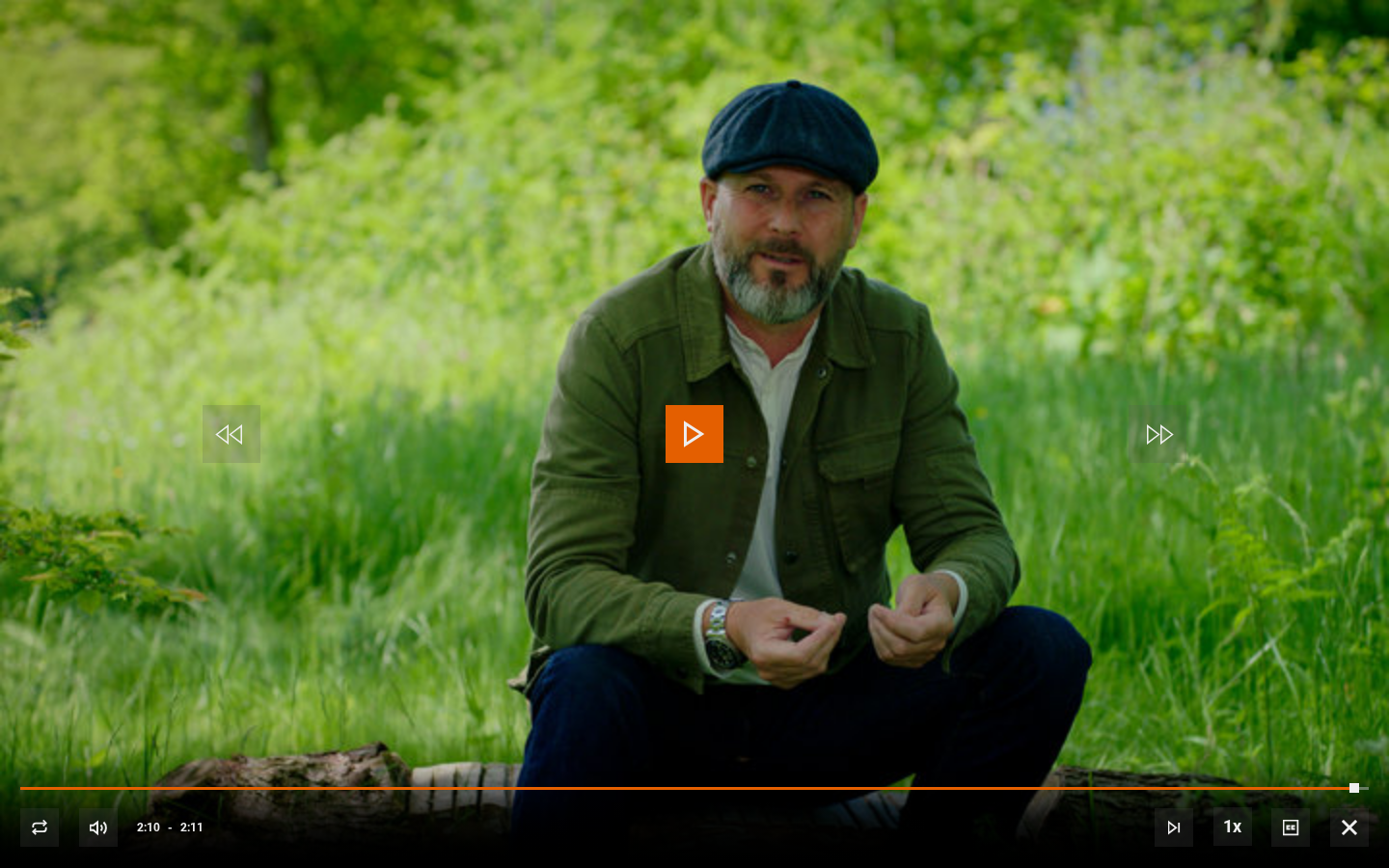 click at bounding box center (1349, 827) 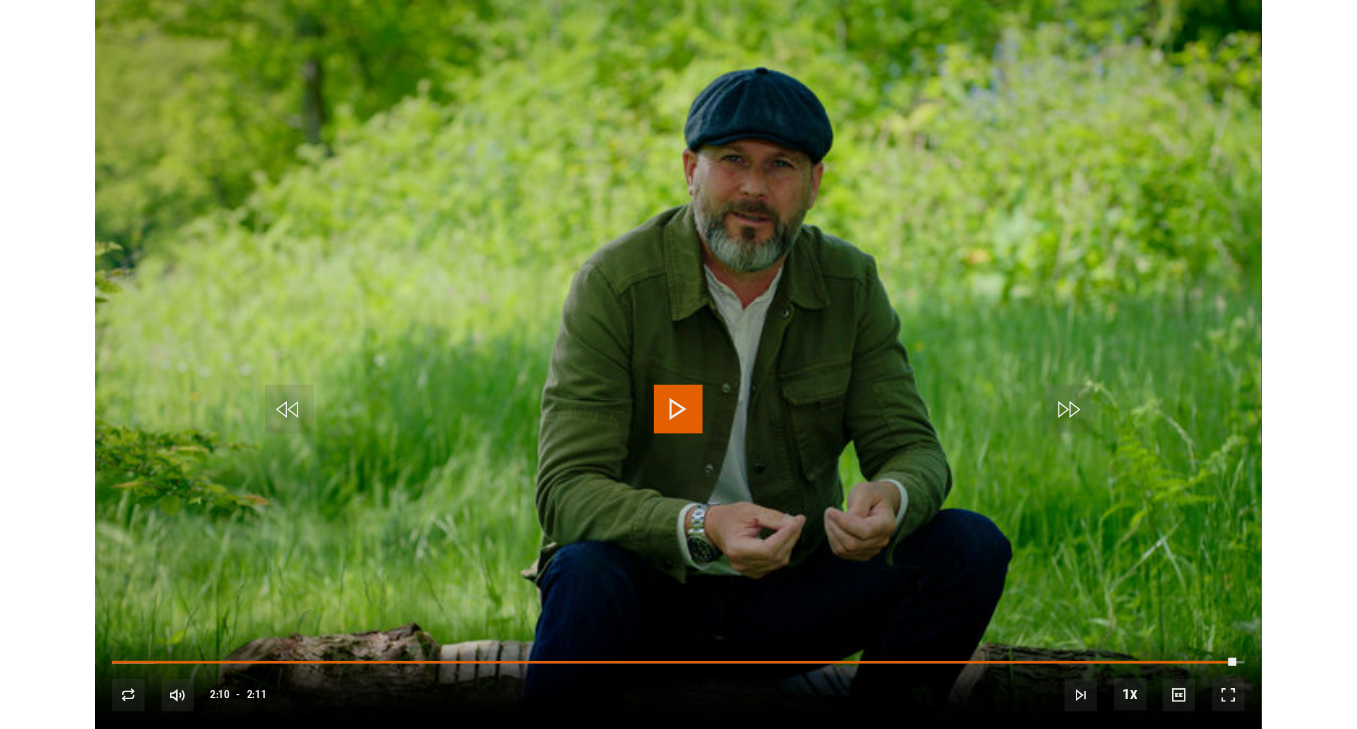 scroll, scrollTop: 802, scrollLeft: 0, axis: vertical 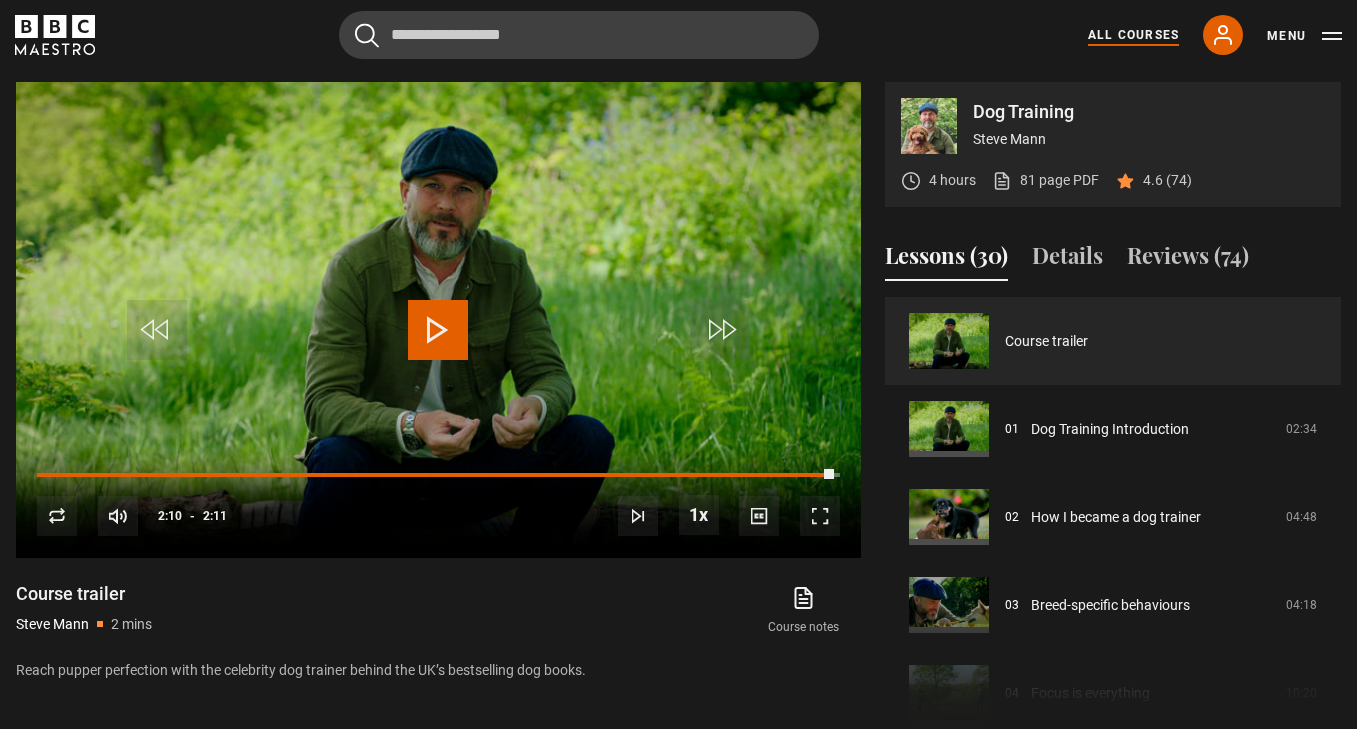 click on "All Courses" at bounding box center [1133, 35] 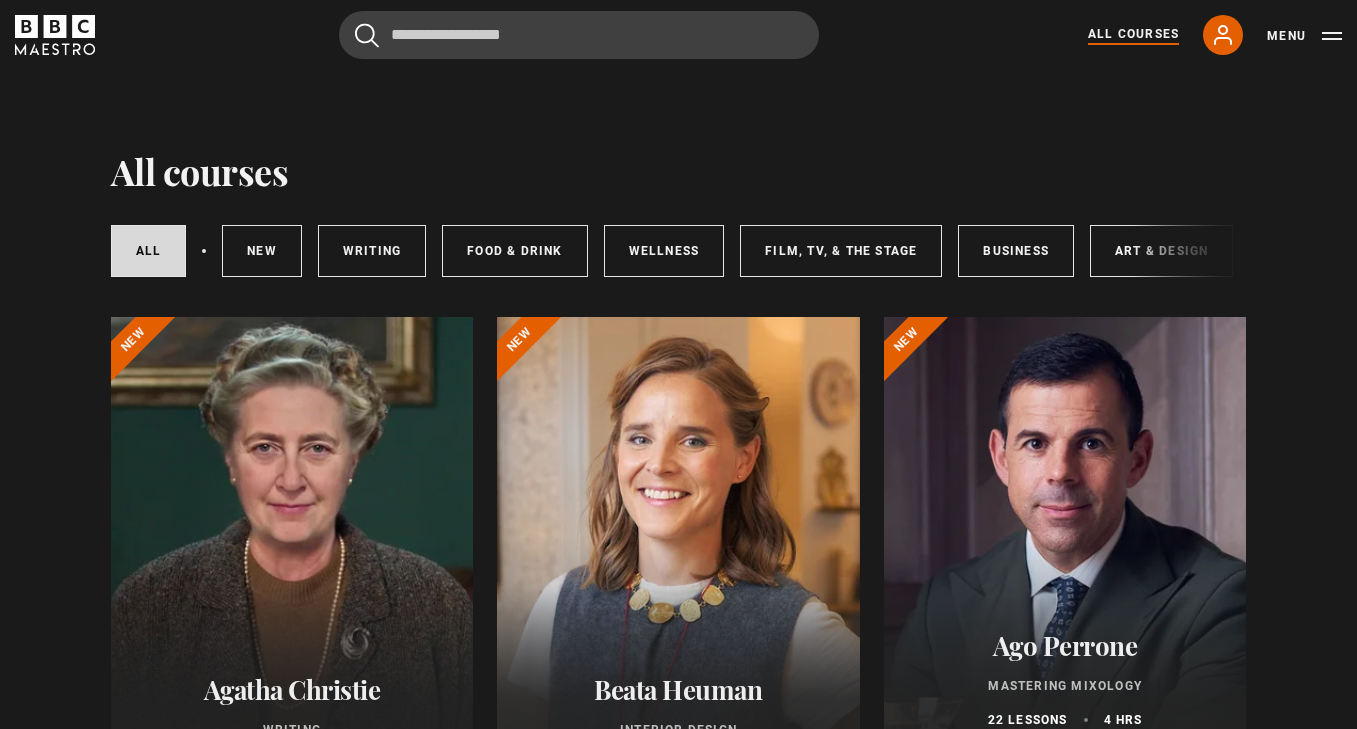 scroll, scrollTop: 161, scrollLeft: 0, axis: vertical 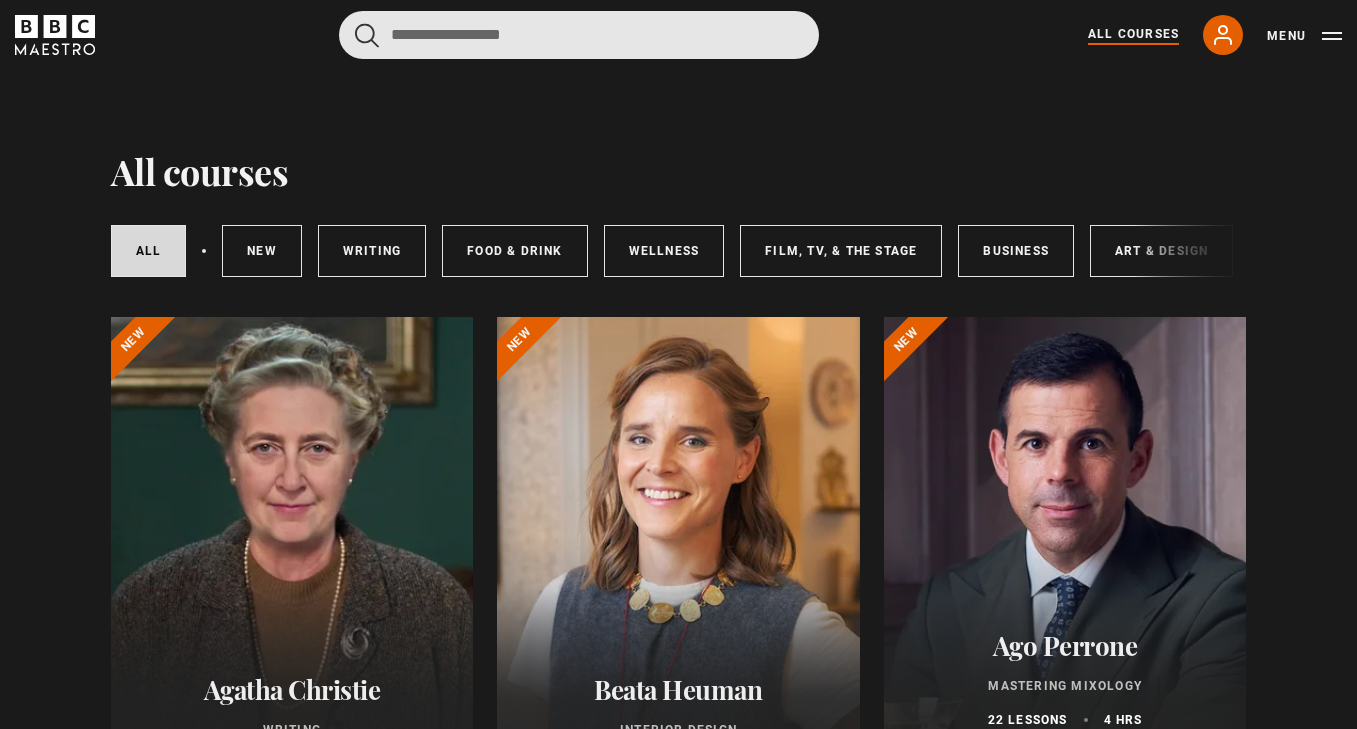 click at bounding box center (579, 35) 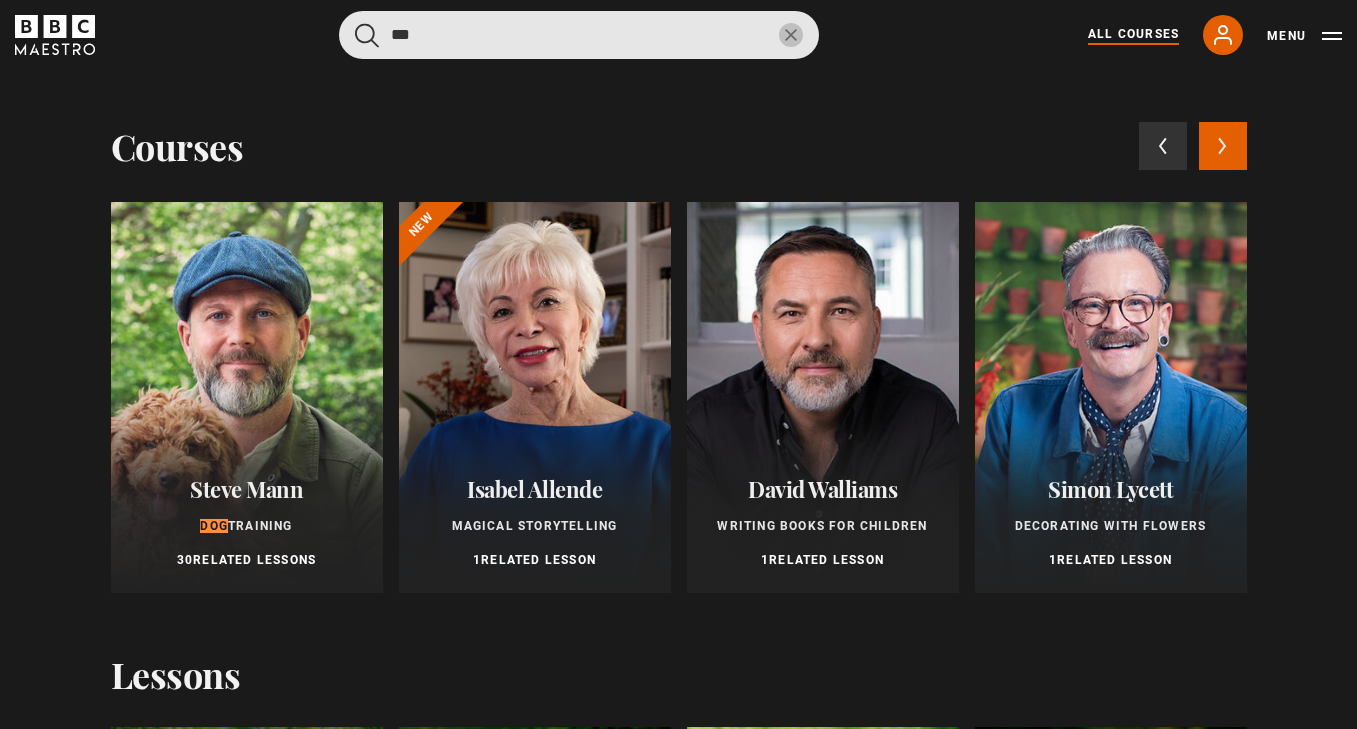 type on "***" 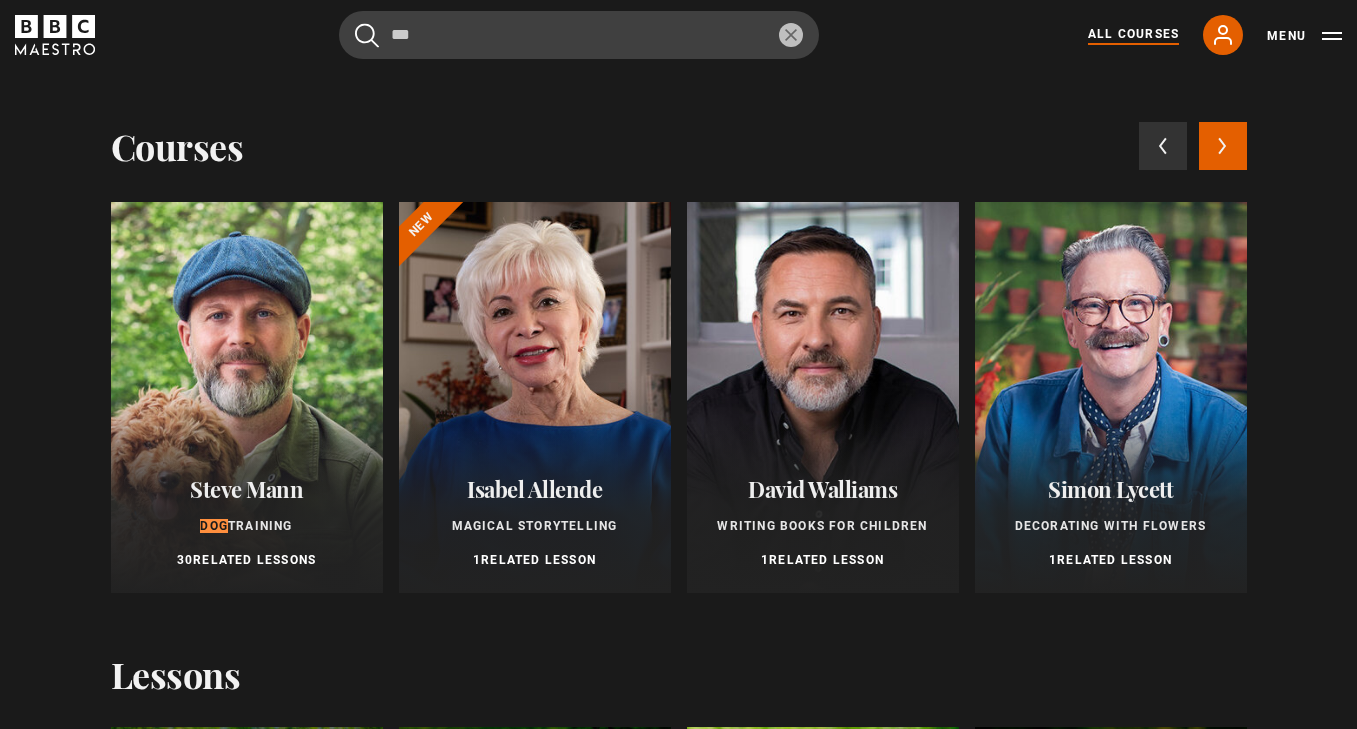 click at bounding box center [247, 397] 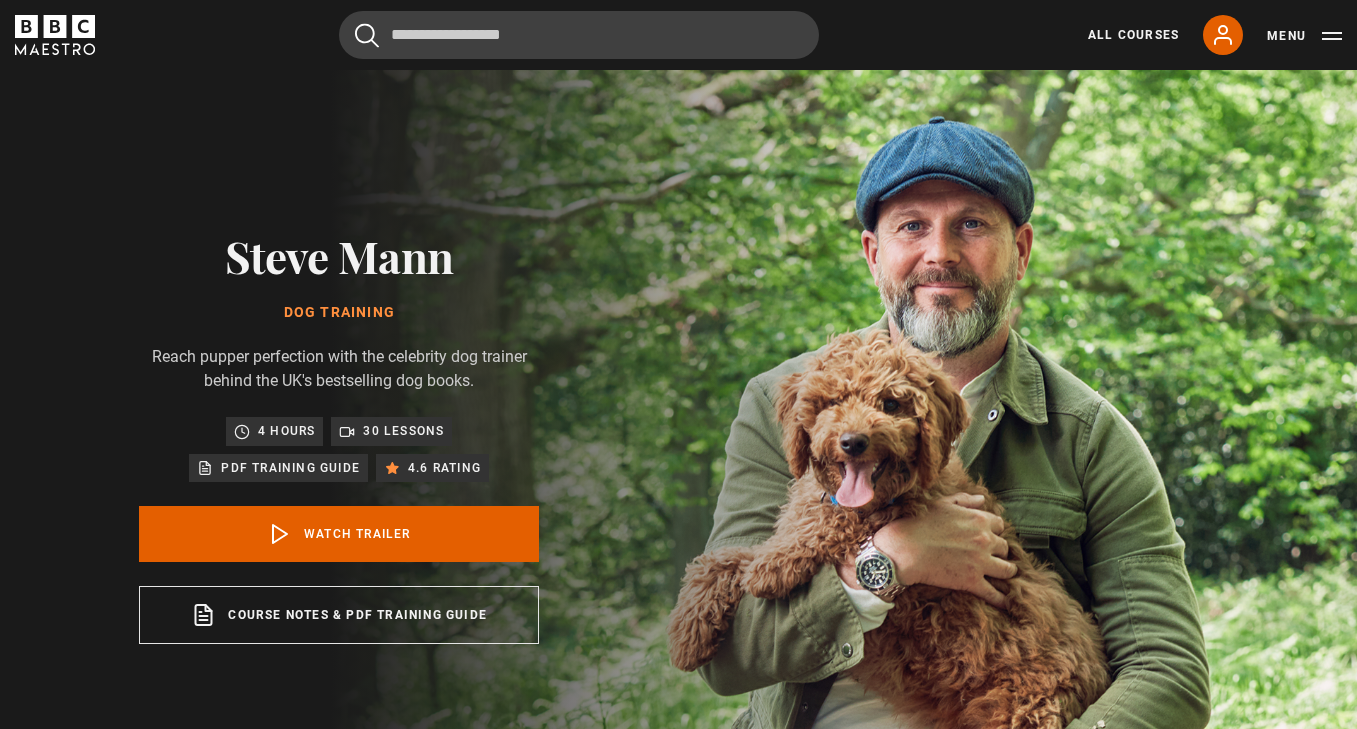 scroll, scrollTop: 0, scrollLeft: 0, axis: both 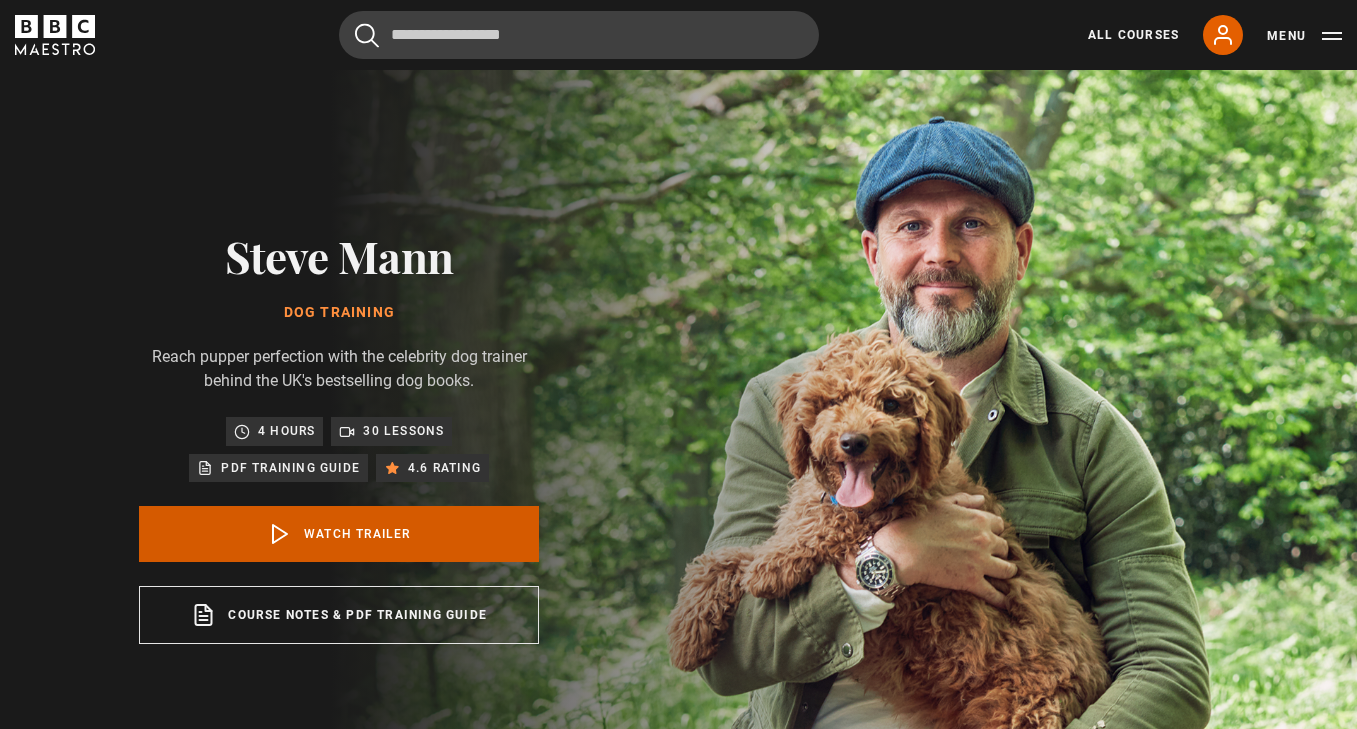 click on "Watch Trailer" at bounding box center [339, 534] 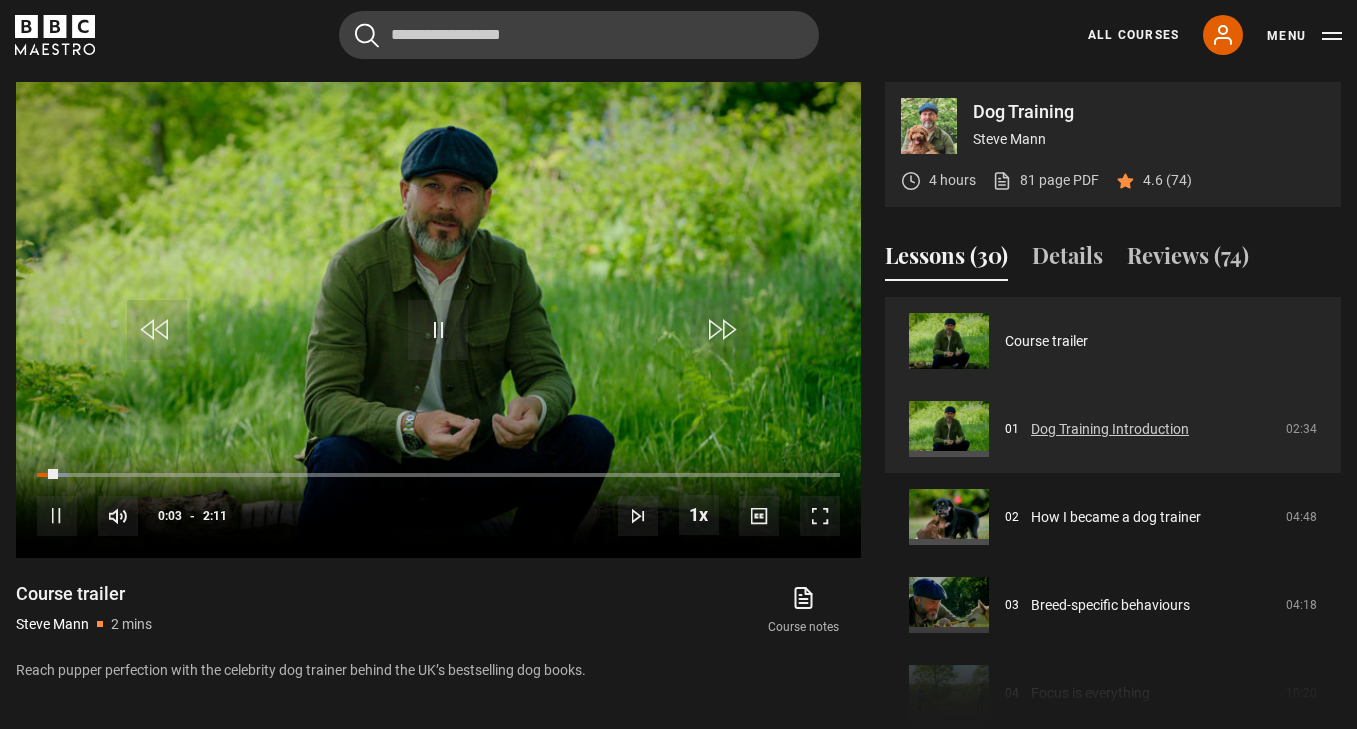click on "Dog Training Introduction" at bounding box center (1110, 429) 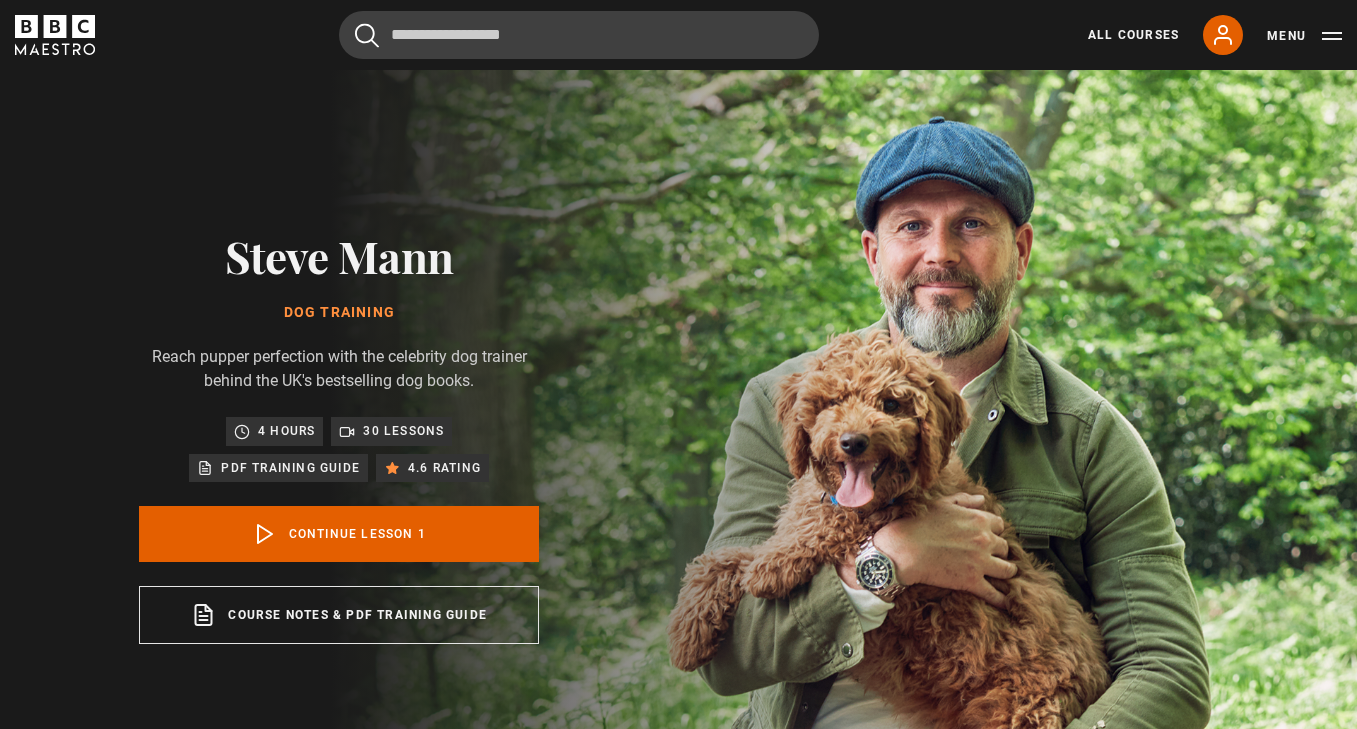 click at bounding box center (820, 1318) 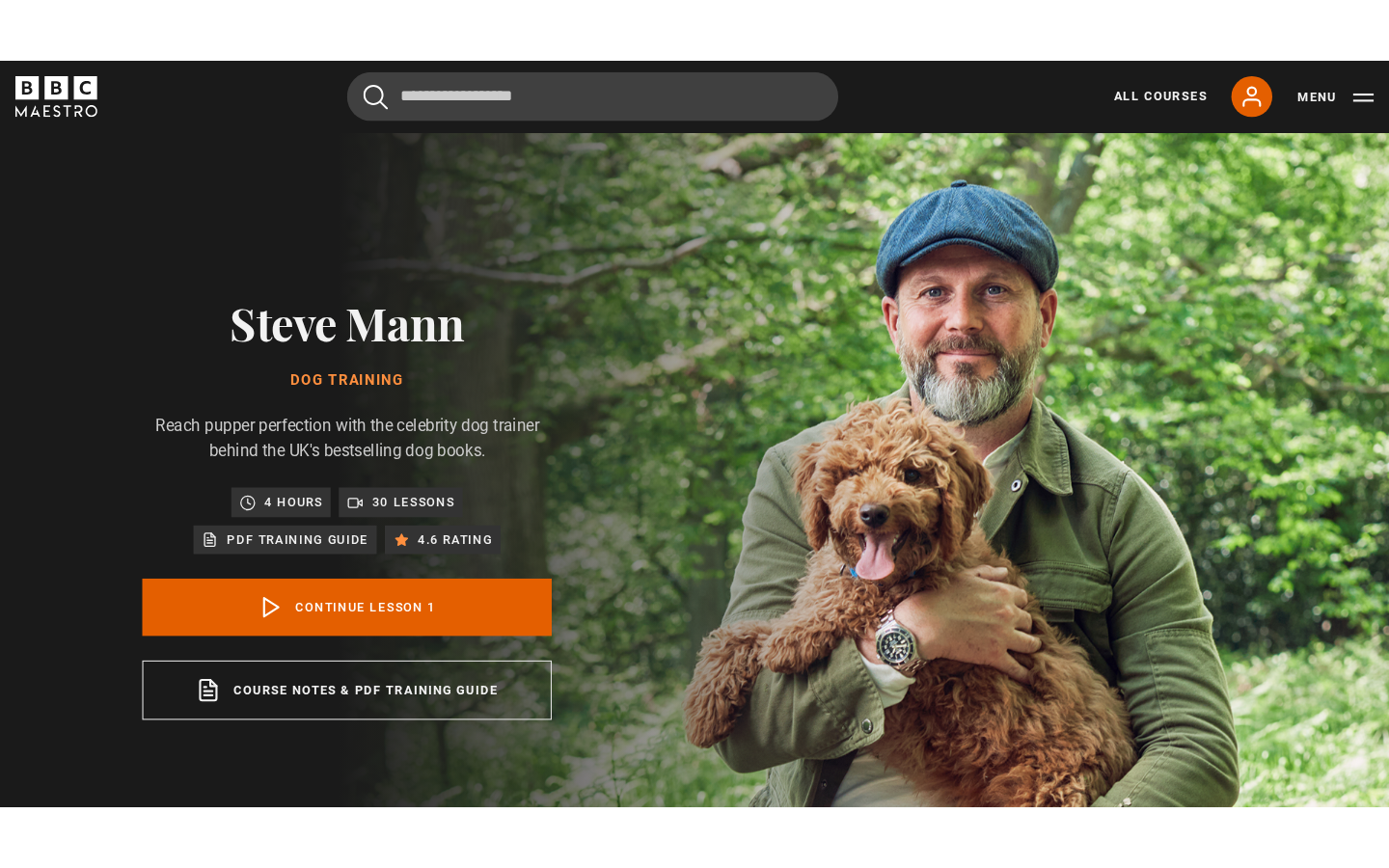 scroll, scrollTop: 0, scrollLeft: 0, axis: both 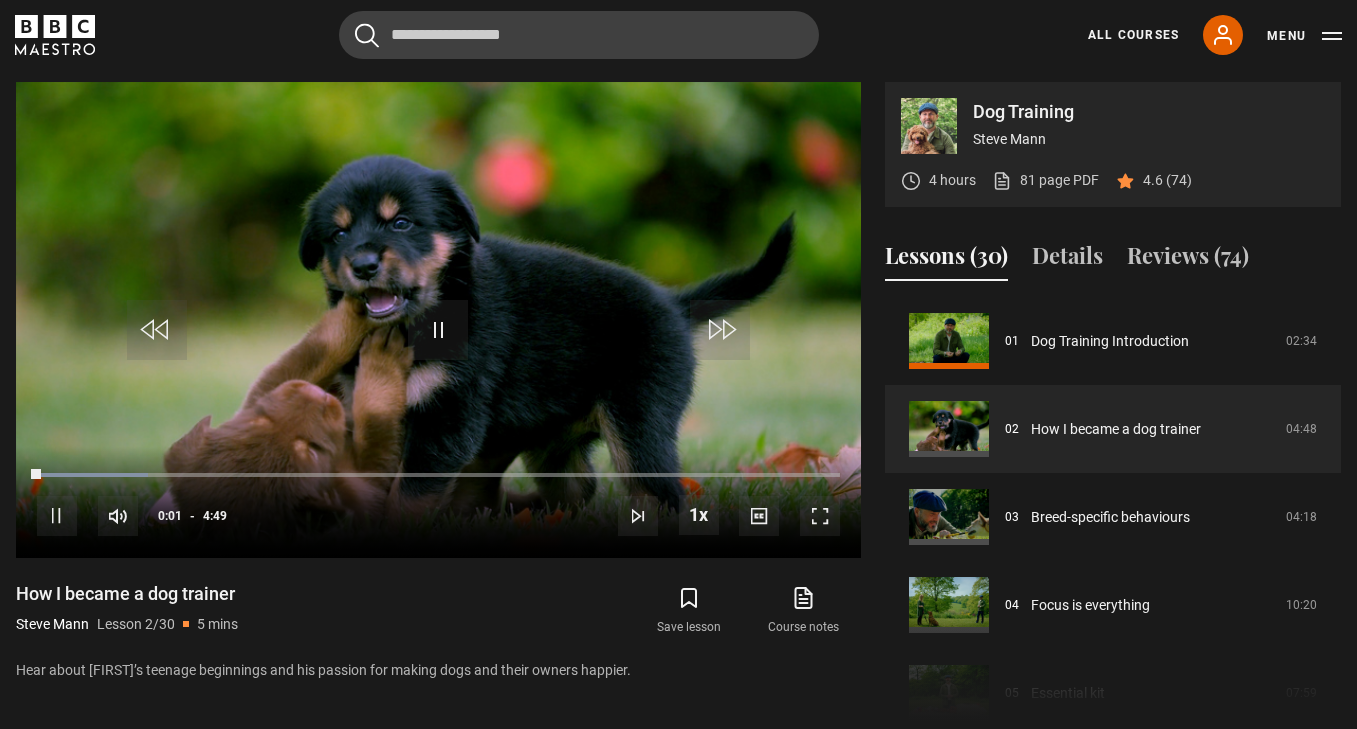 click at bounding box center (820, 516) 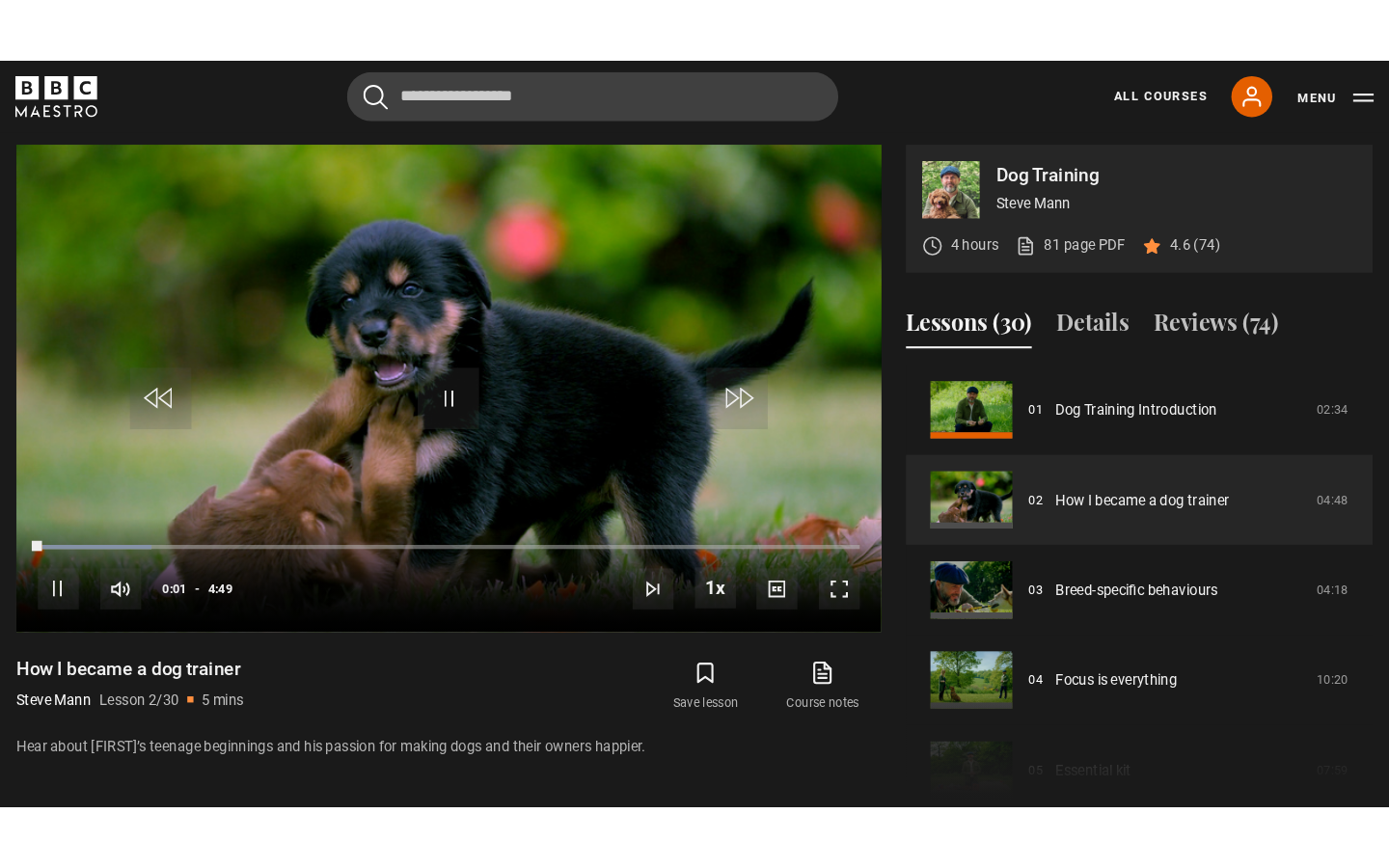scroll, scrollTop: 0, scrollLeft: 0, axis: both 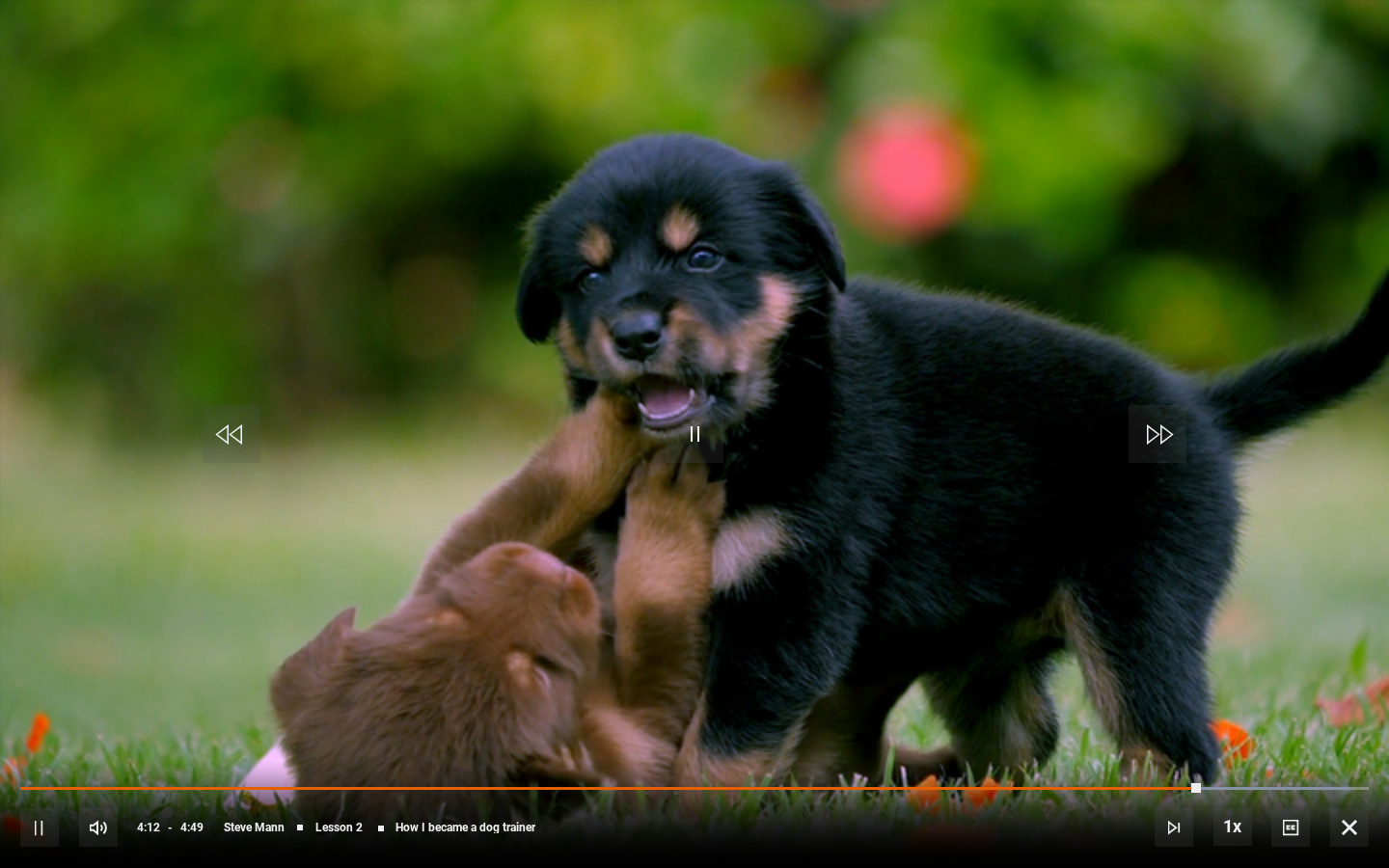 click at bounding box center (40, 827) 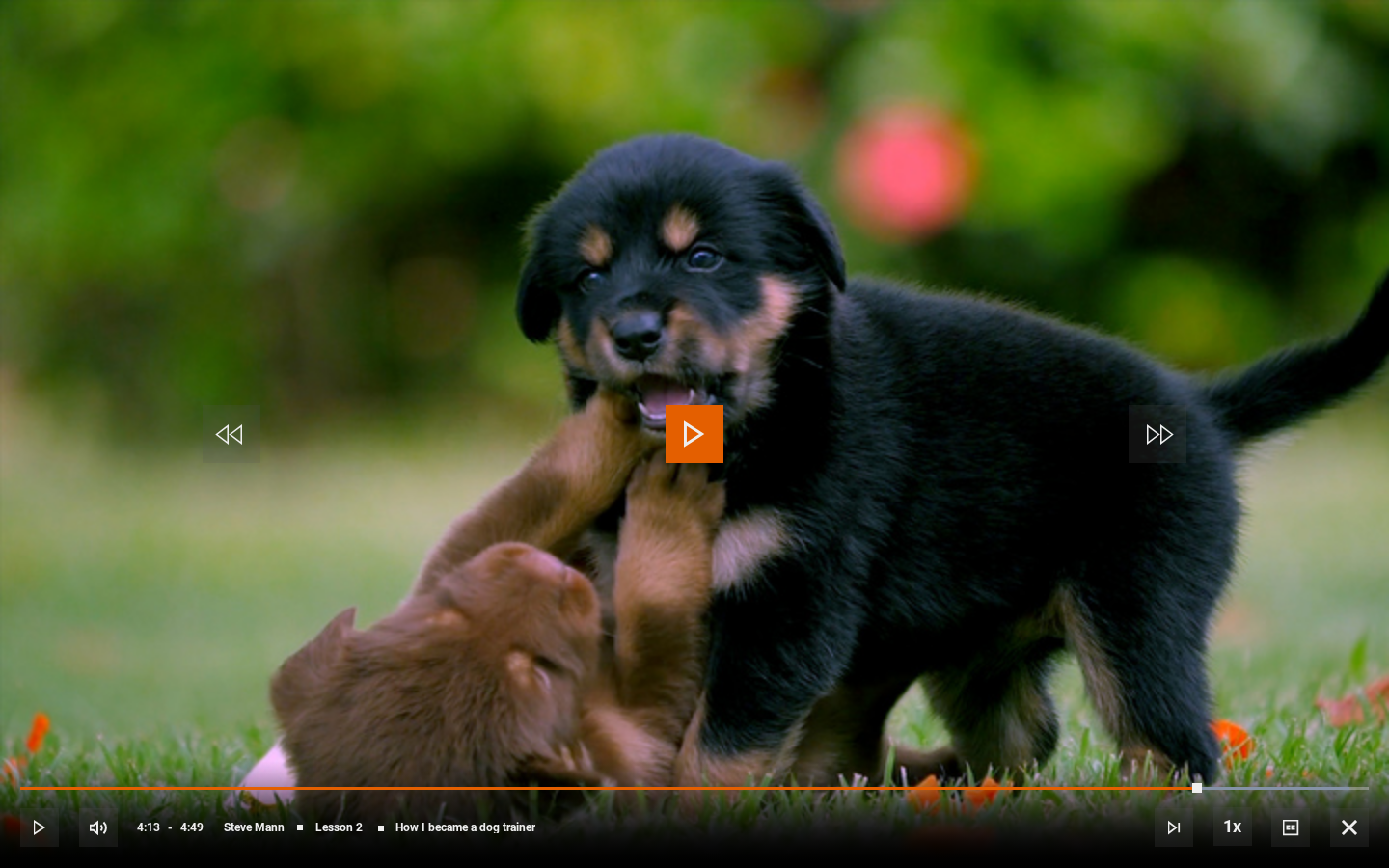 click at bounding box center (40, 827) 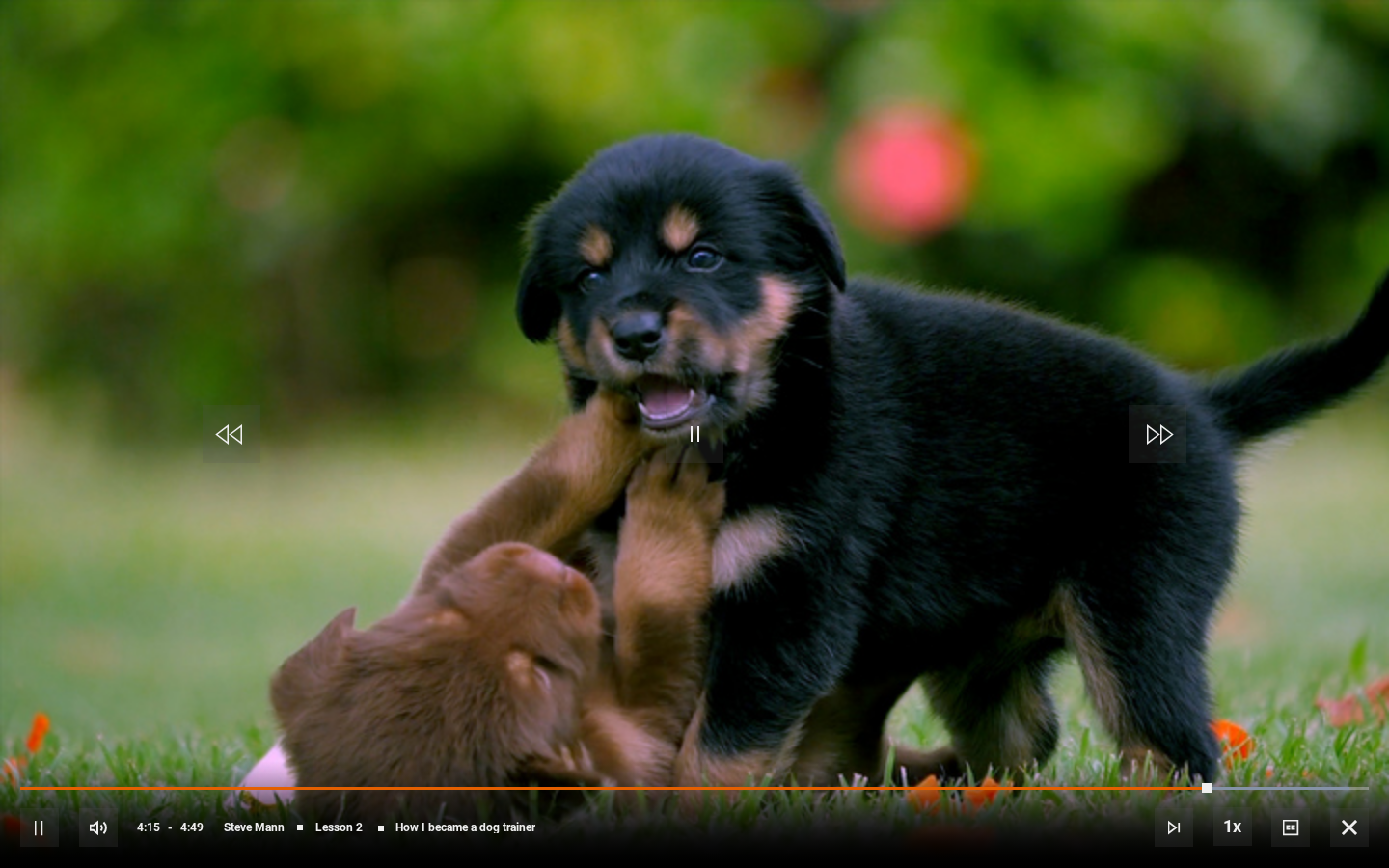 click at bounding box center (40, 827) 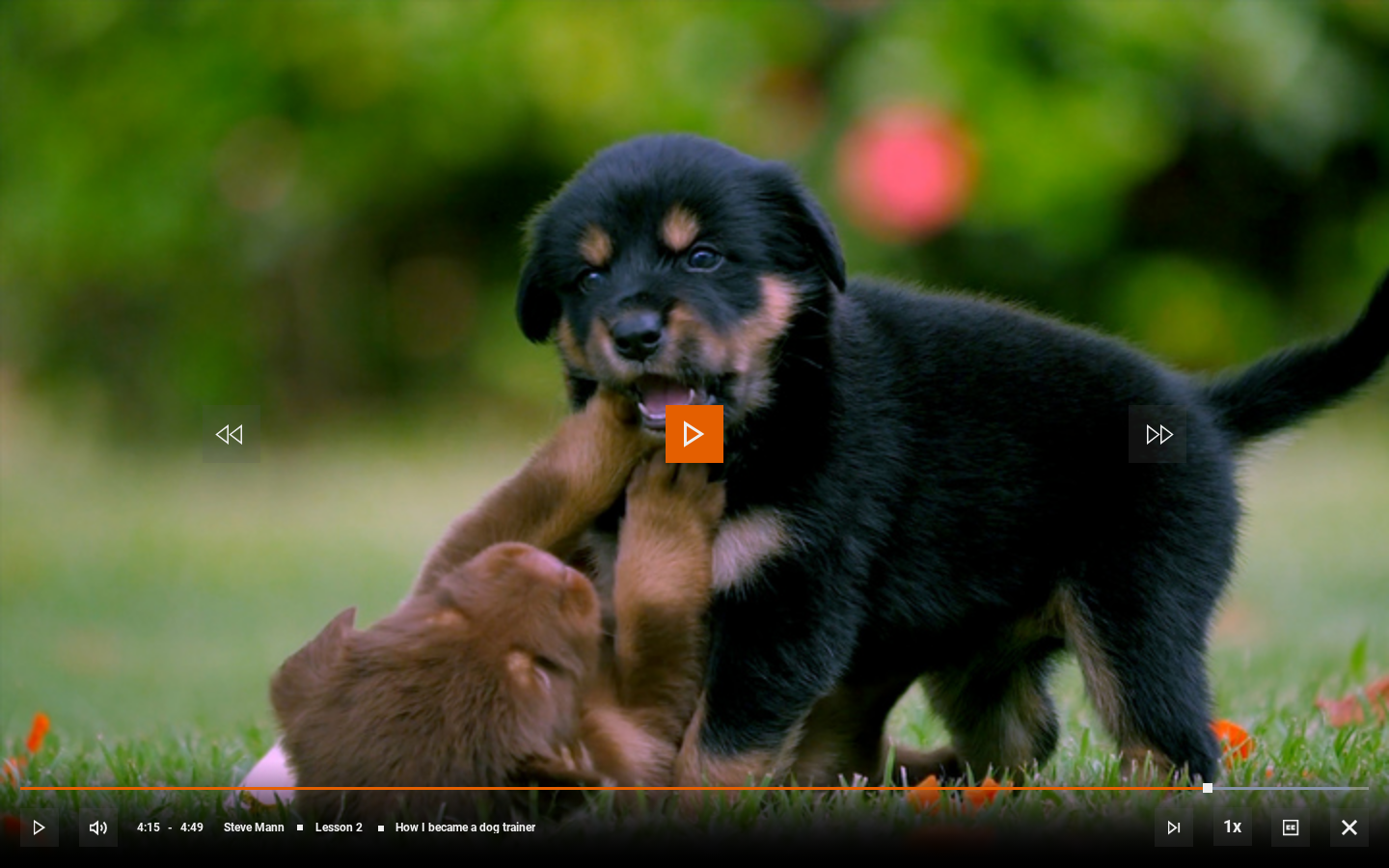 click at bounding box center (40, 827) 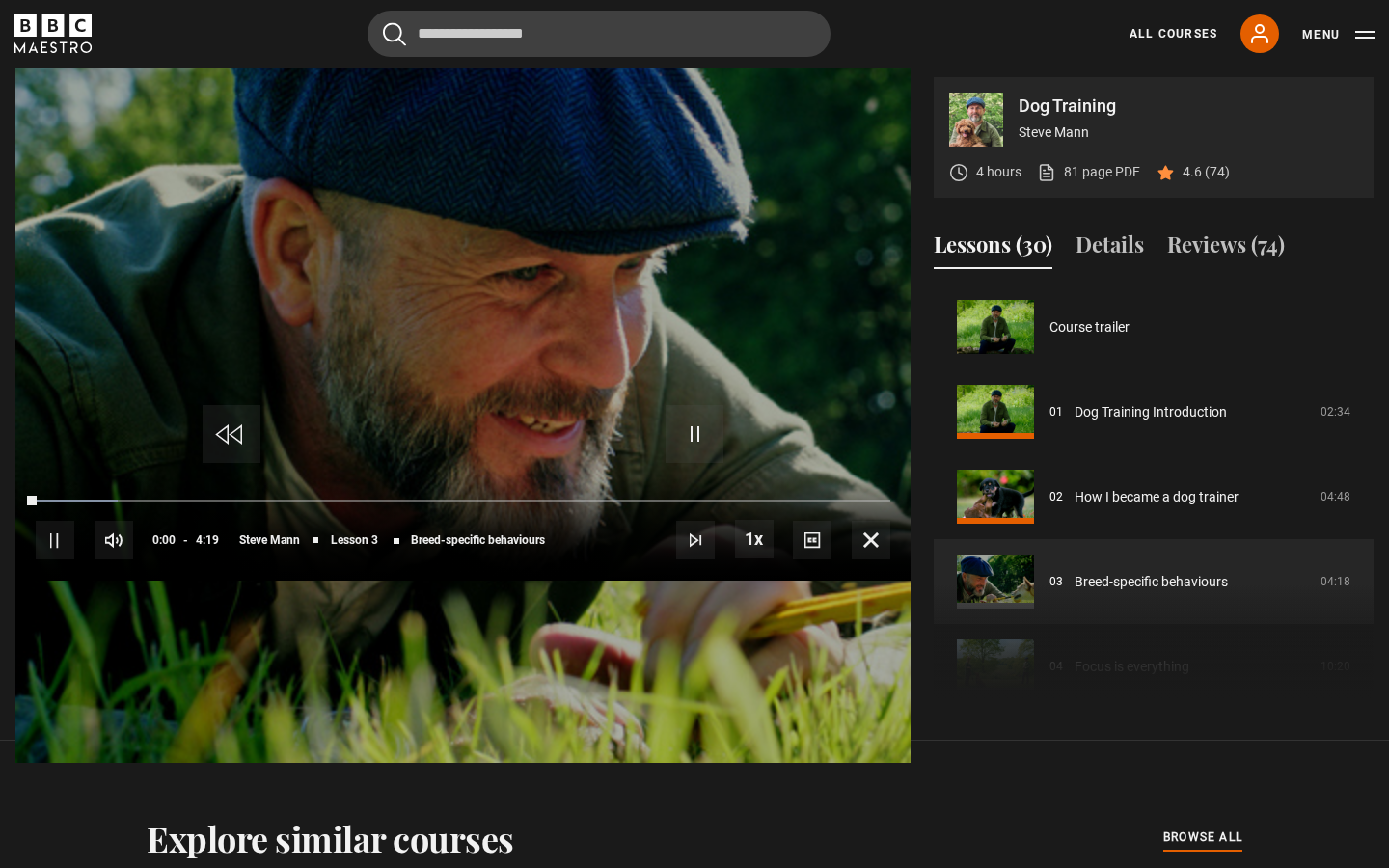 scroll, scrollTop: 878, scrollLeft: 0, axis: vertical 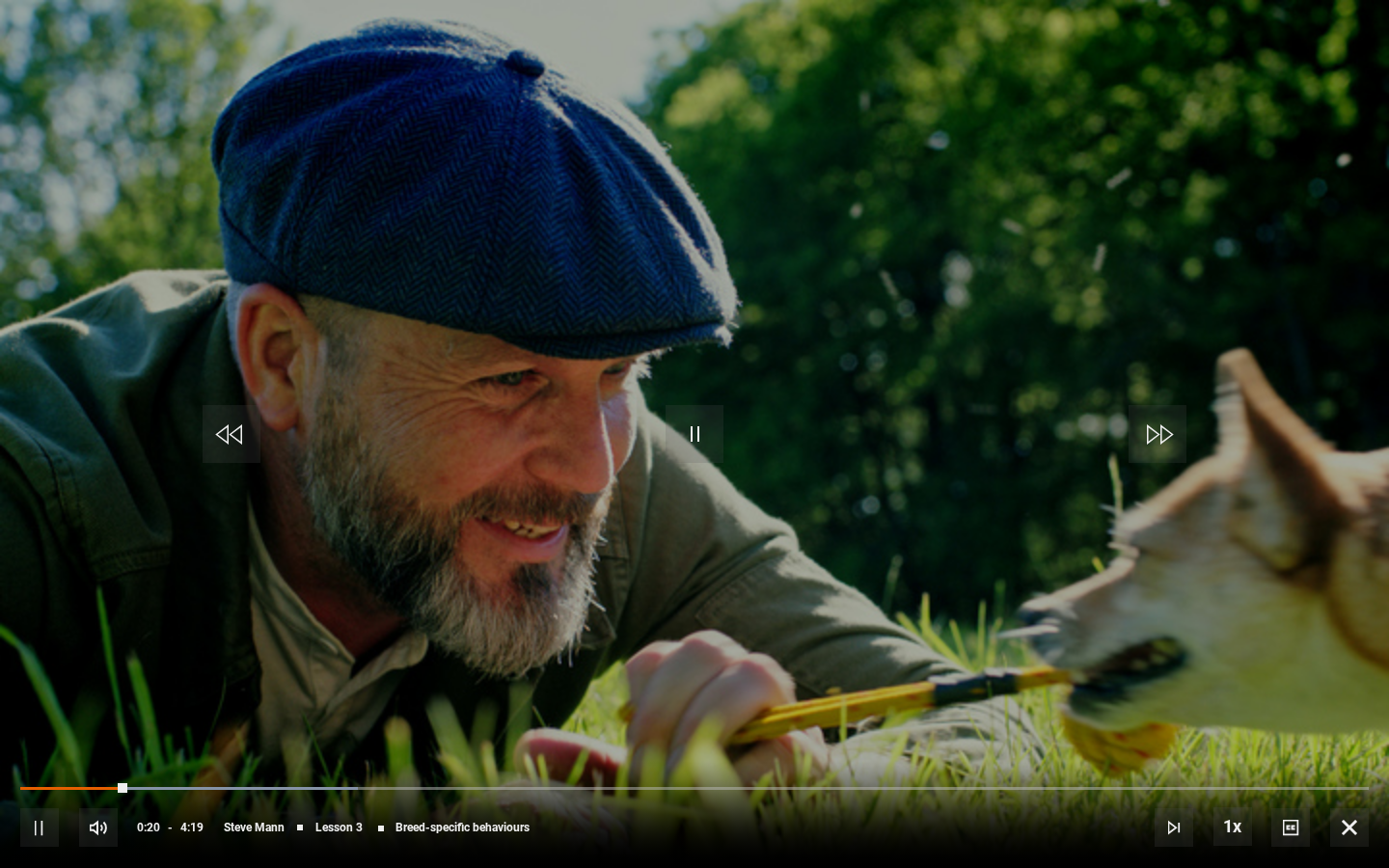 click at bounding box center (40, 827) 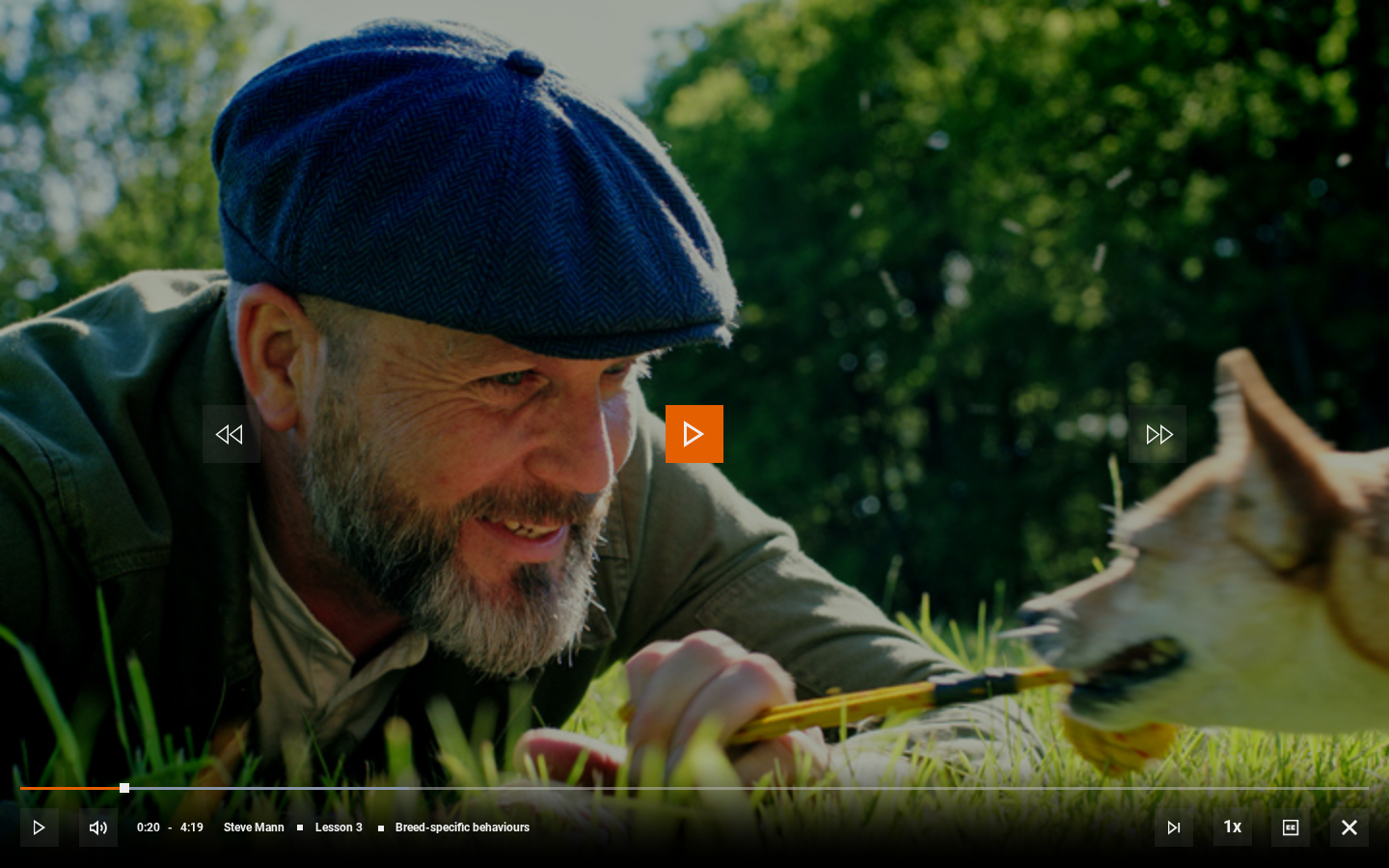 click at bounding box center (1349, 827) 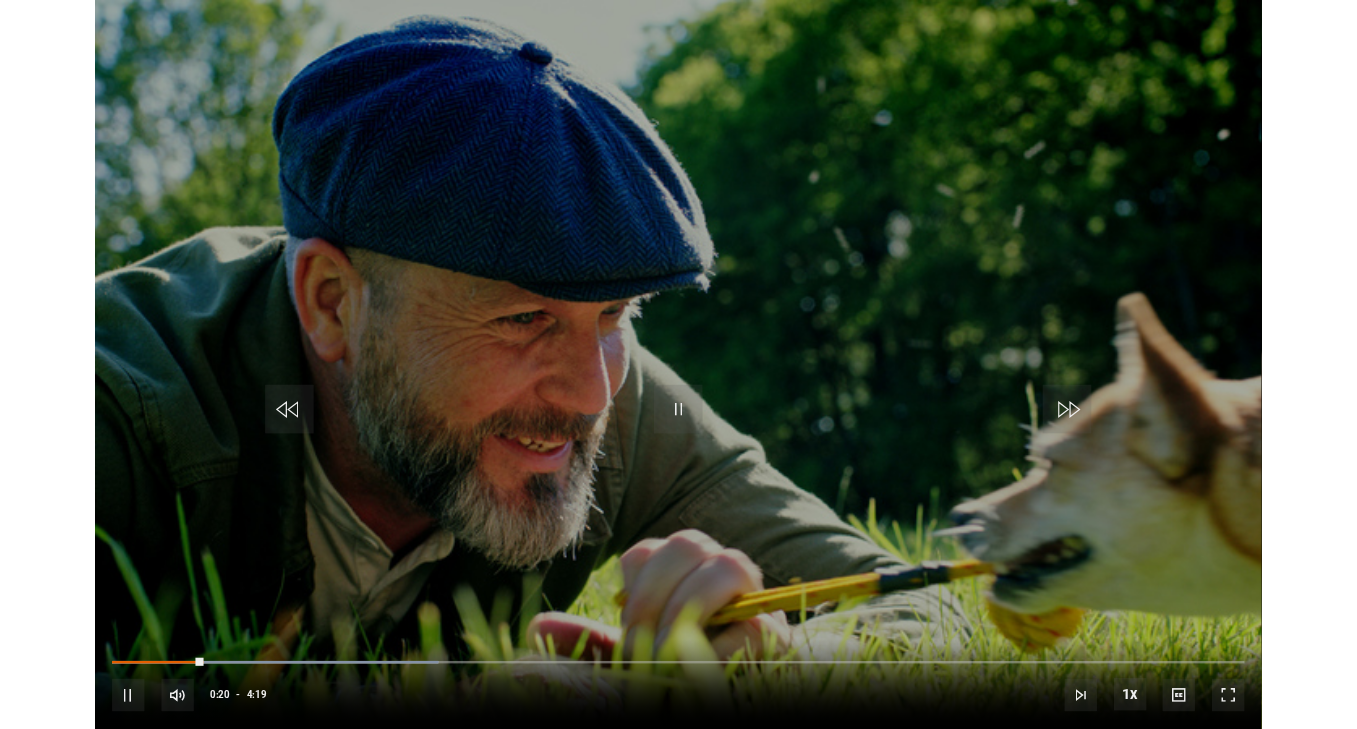 scroll, scrollTop: 802, scrollLeft: 0, axis: vertical 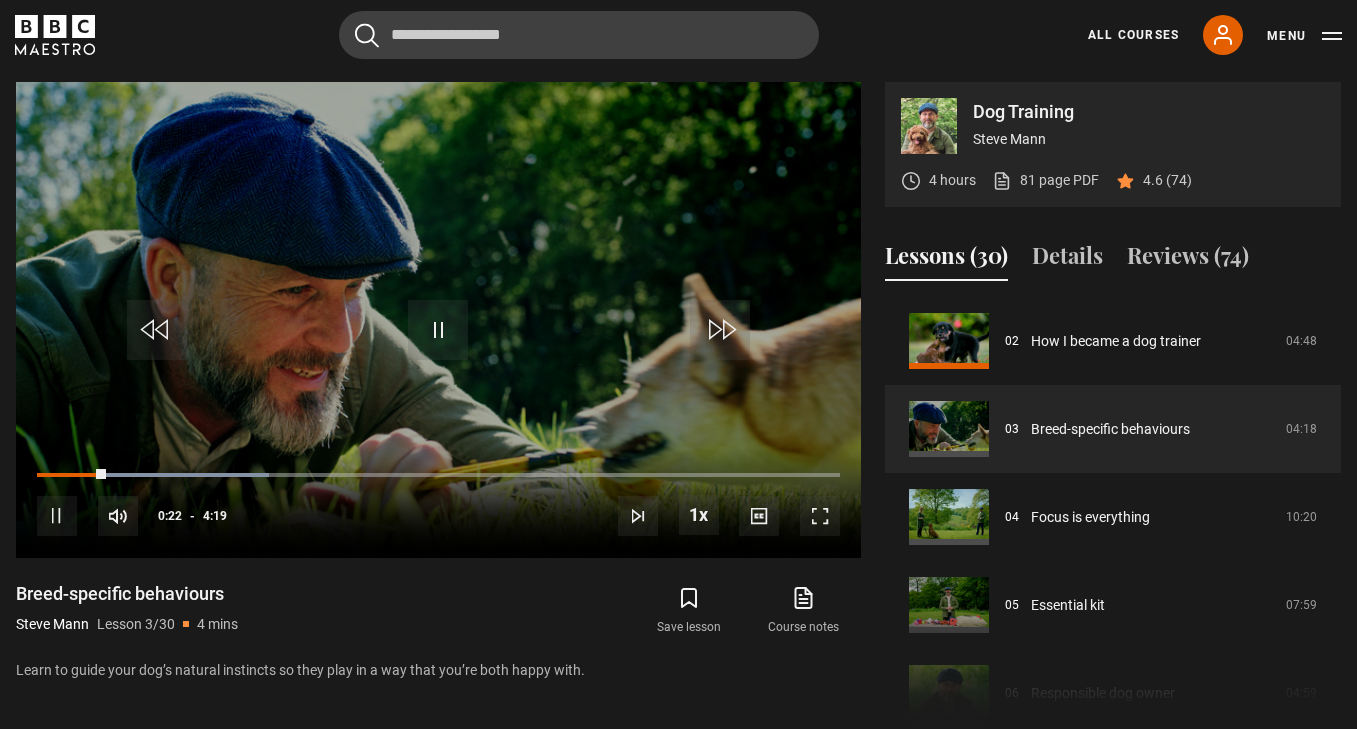 click 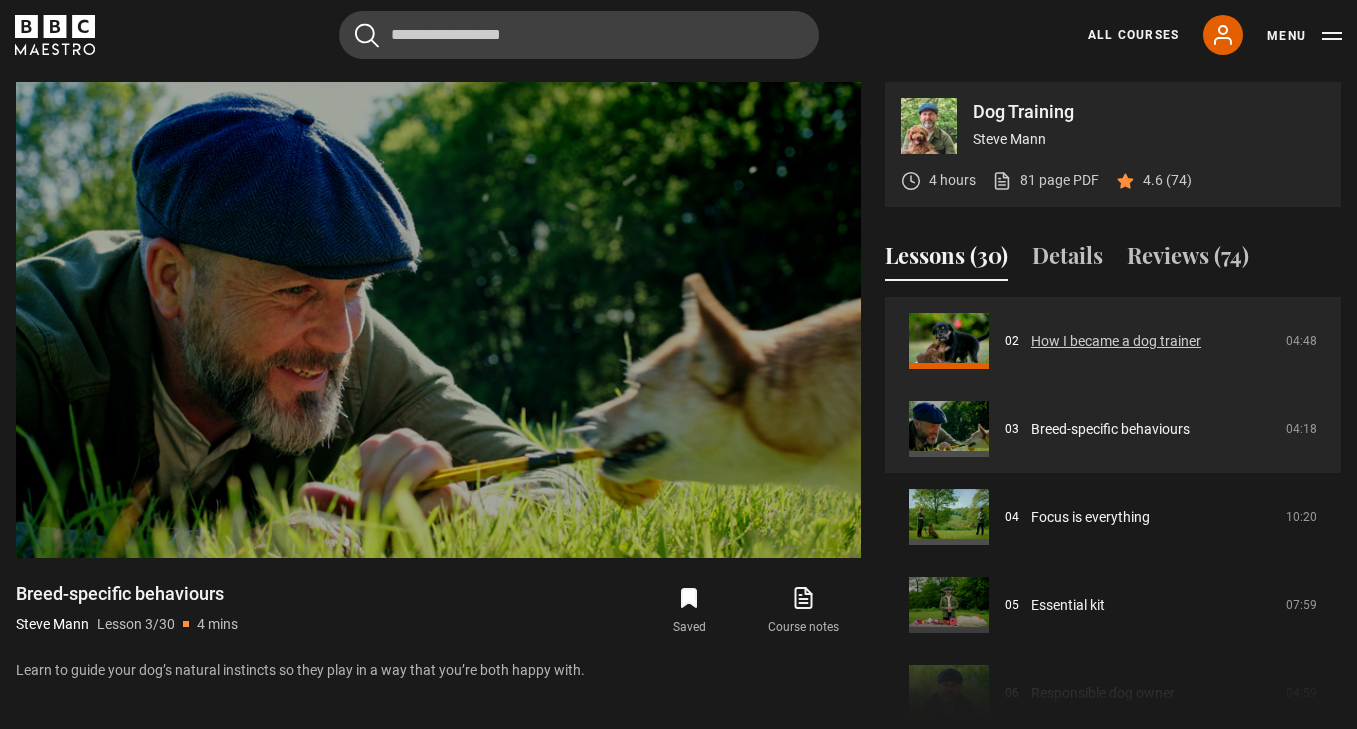 click on "How I became a dog trainer" at bounding box center (1116, 341) 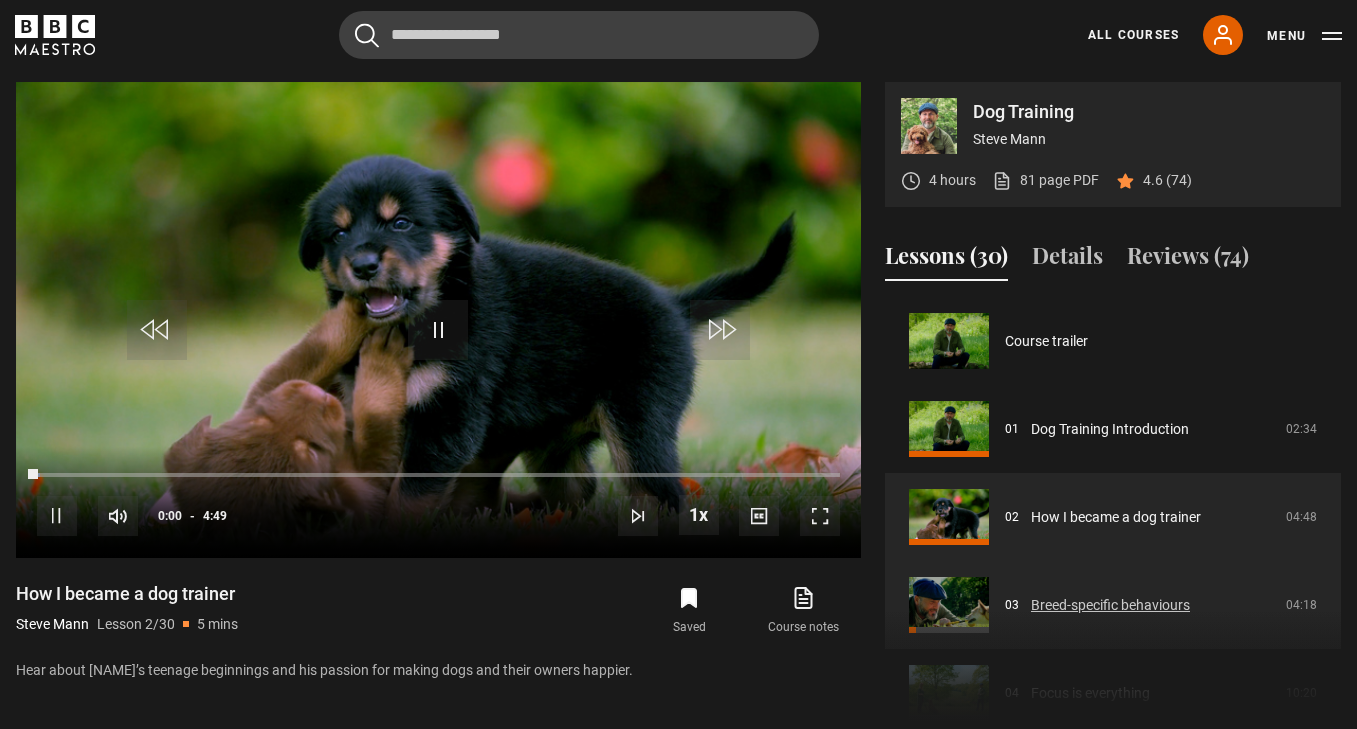 scroll, scrollTop: 0, scrollLeft: 0, axis: both 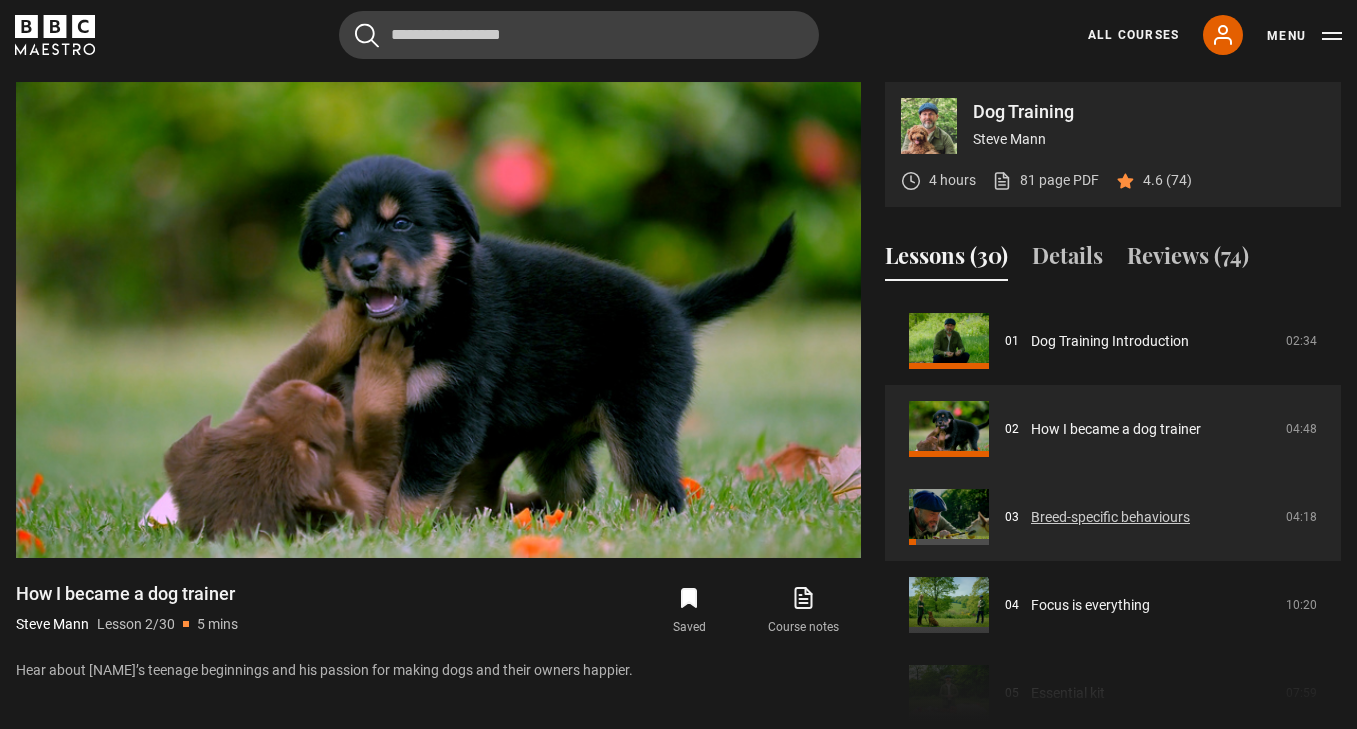 click on "Breed-specific behaviours" at bounding box center (1110, 517) 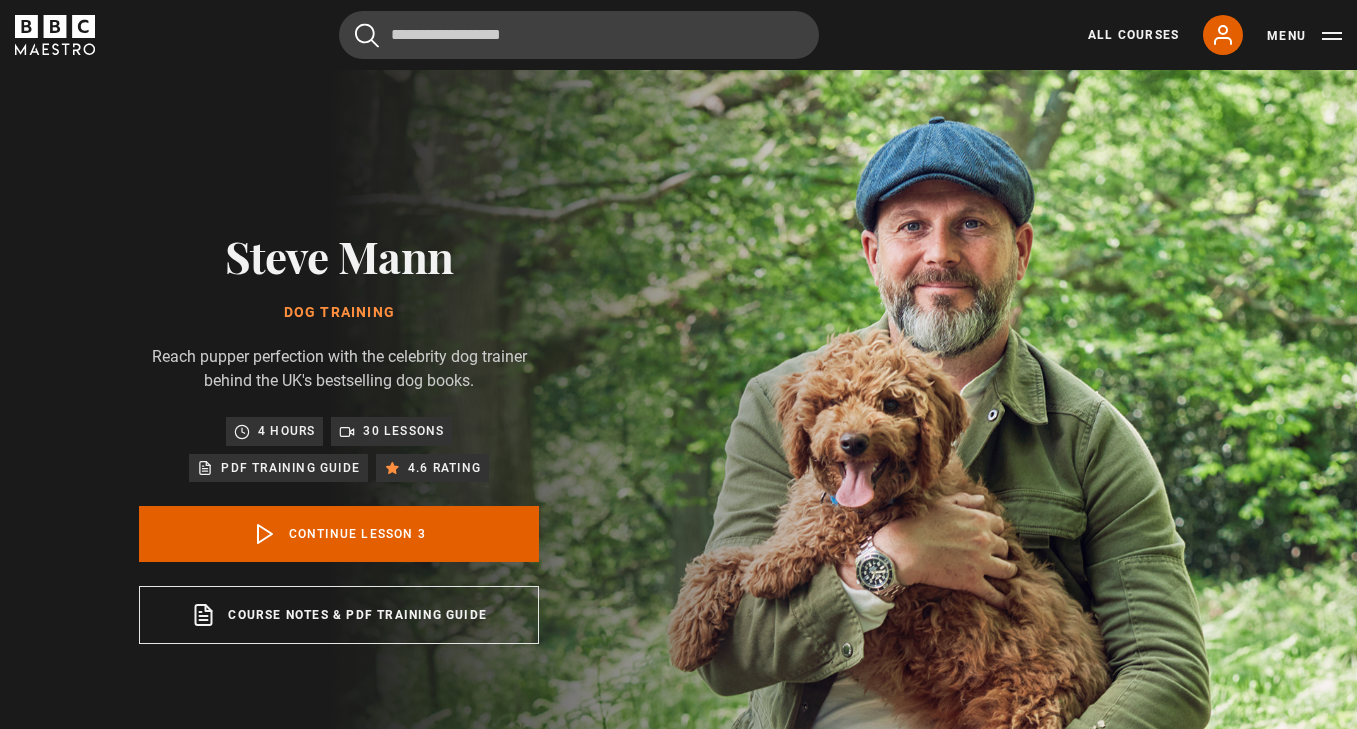 scroll, scrollTop: 802, scrollLeft: 0, axis: vertical 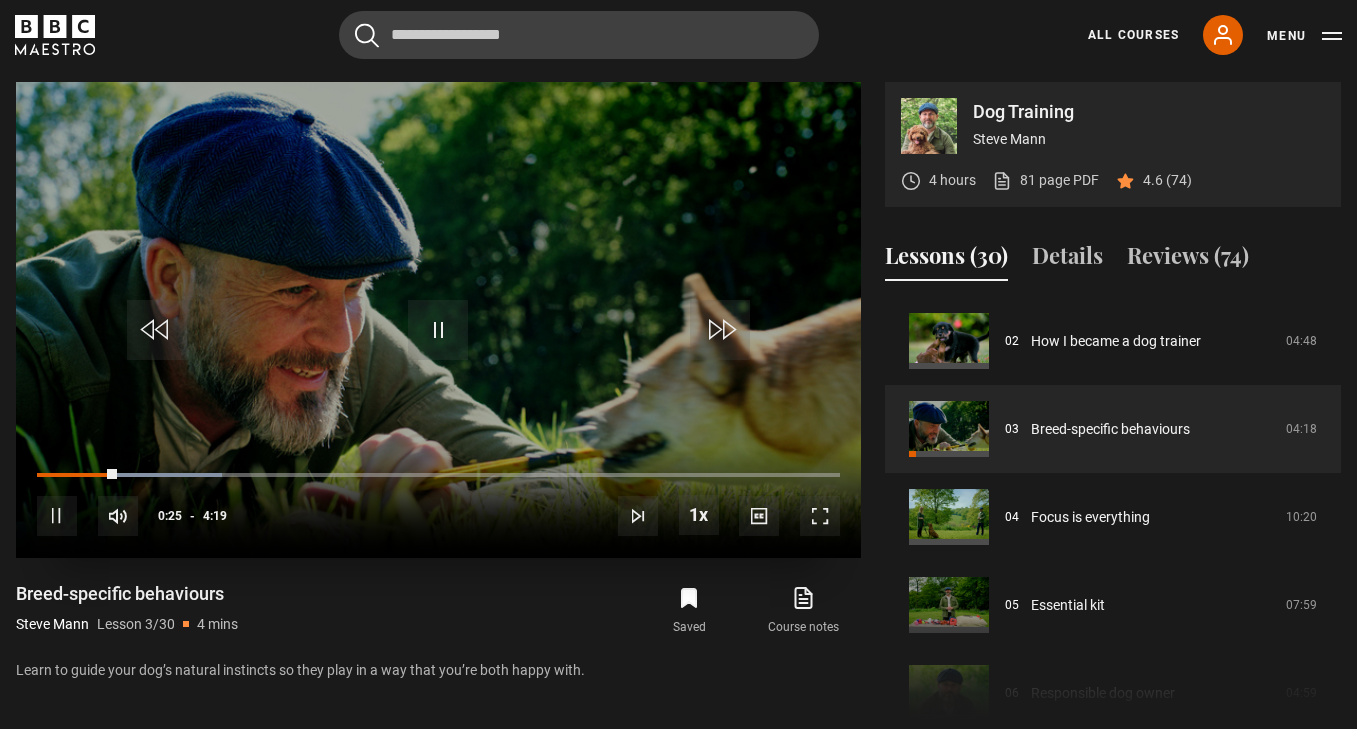 click at bounding box center (820, 516) 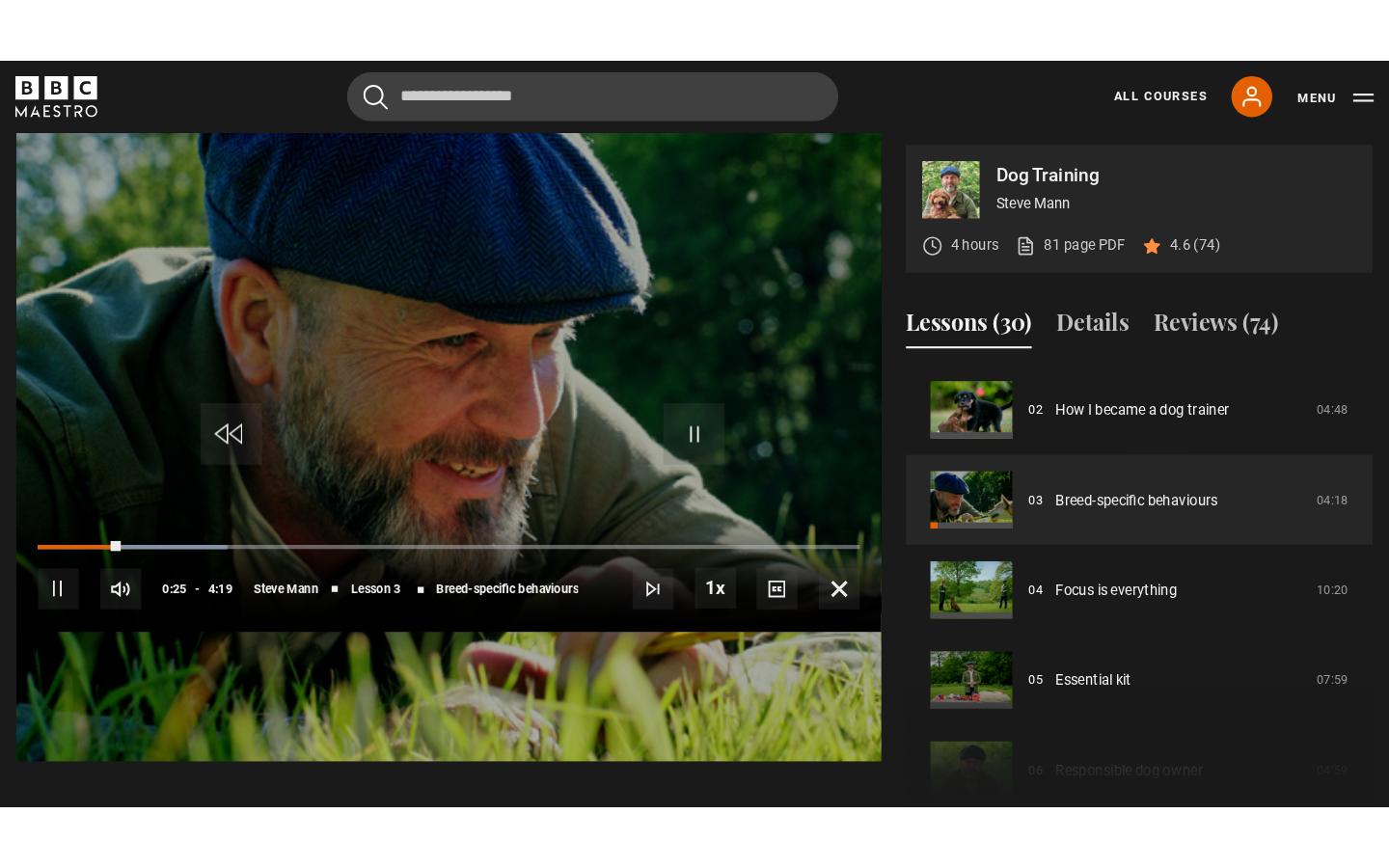 scroll, scrollTop: 0, scrollLeft: 0, axis: both 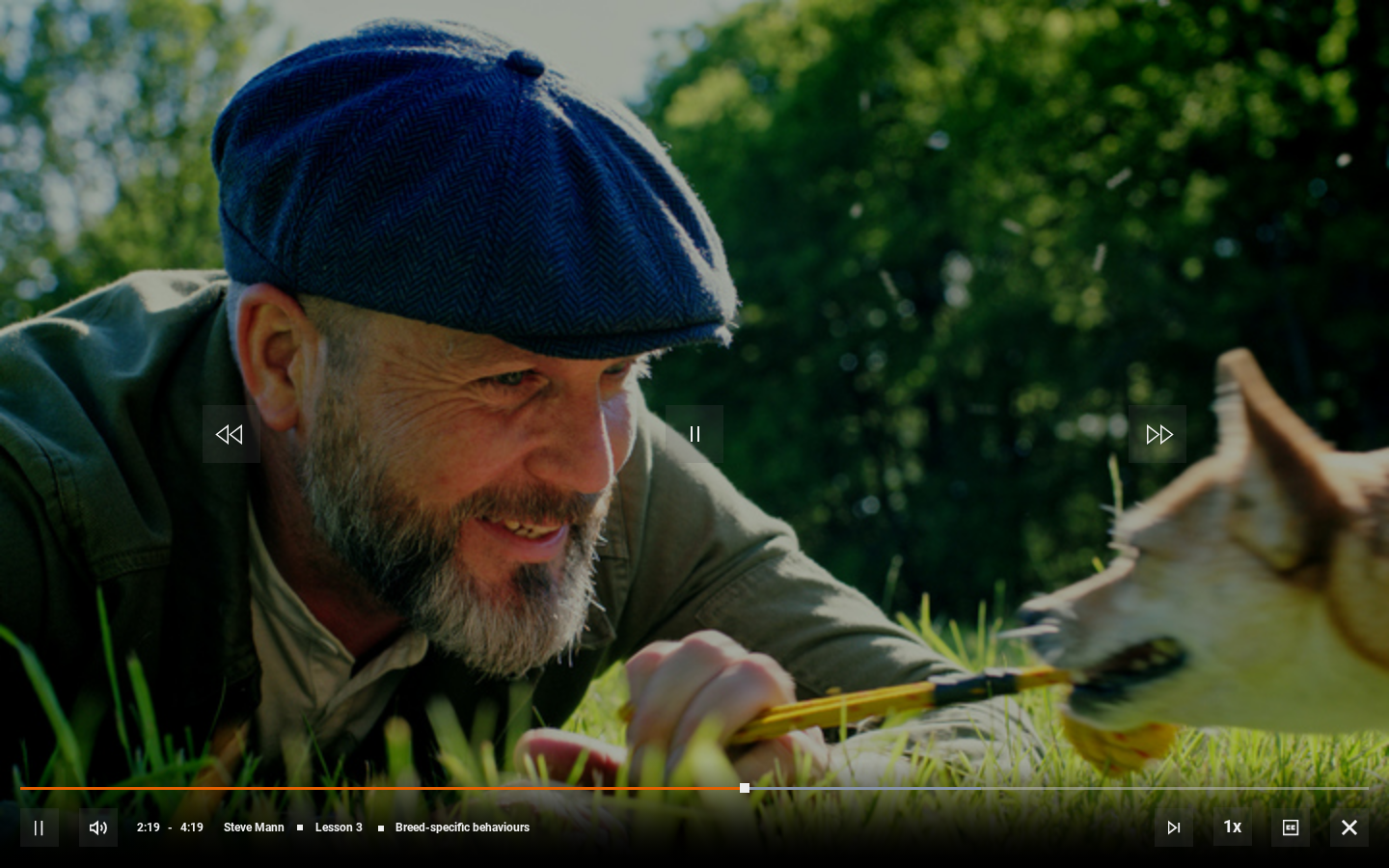 click at bounding box center (40, 827) 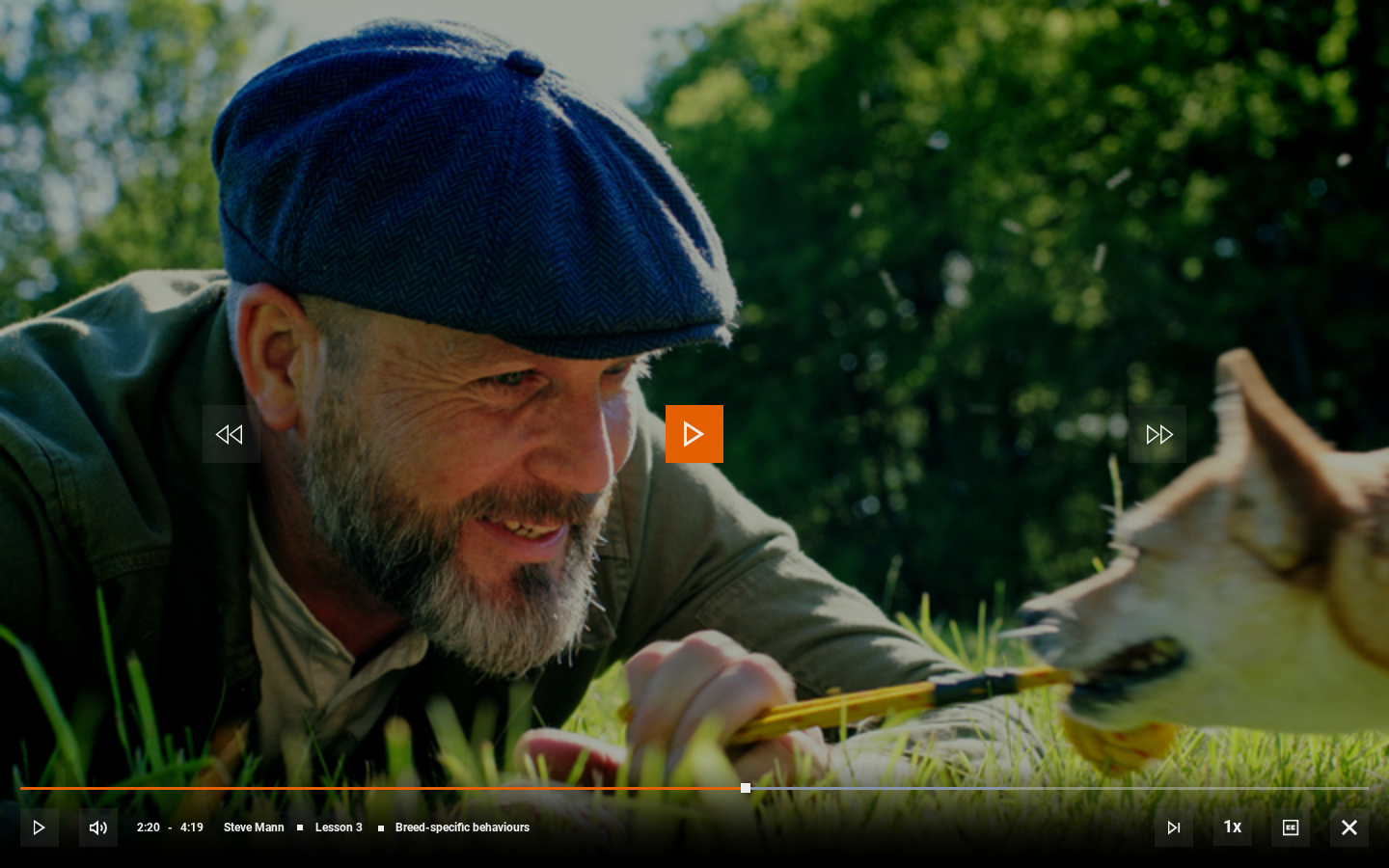 click at bounding box center (40, 827) 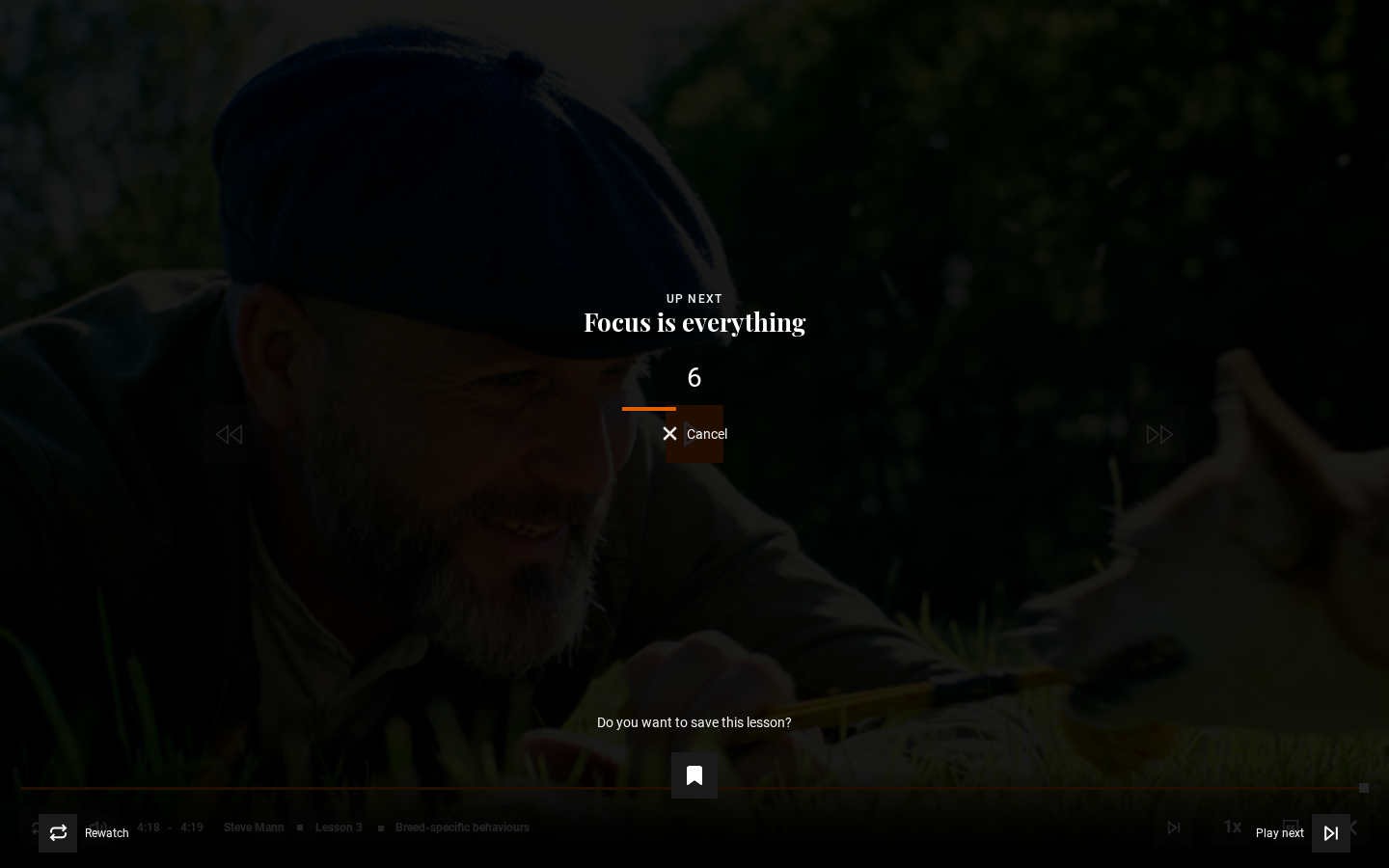 click on "Cancel" at bounding box center (707, 434) 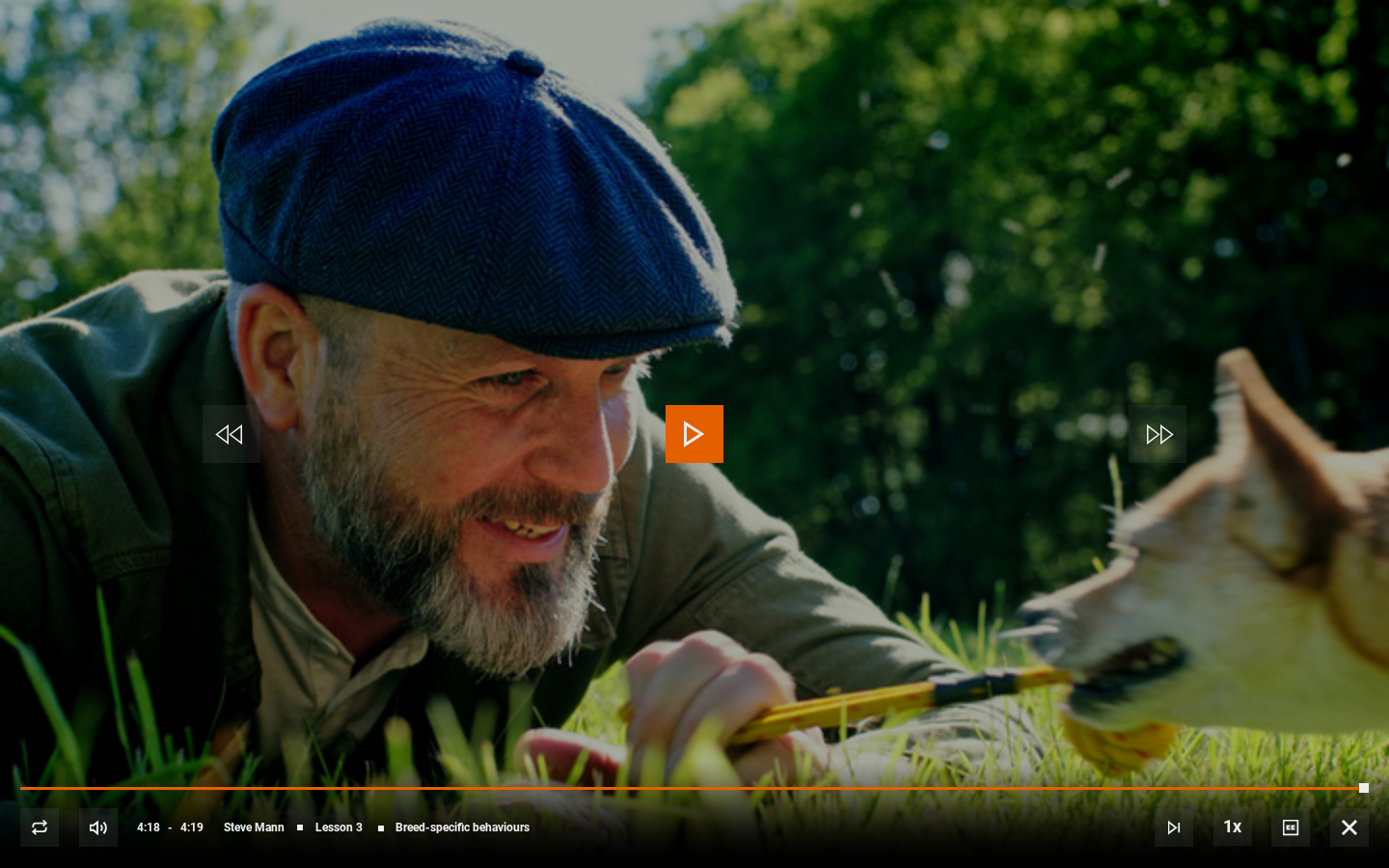 click at bounding box center [1349, 827] 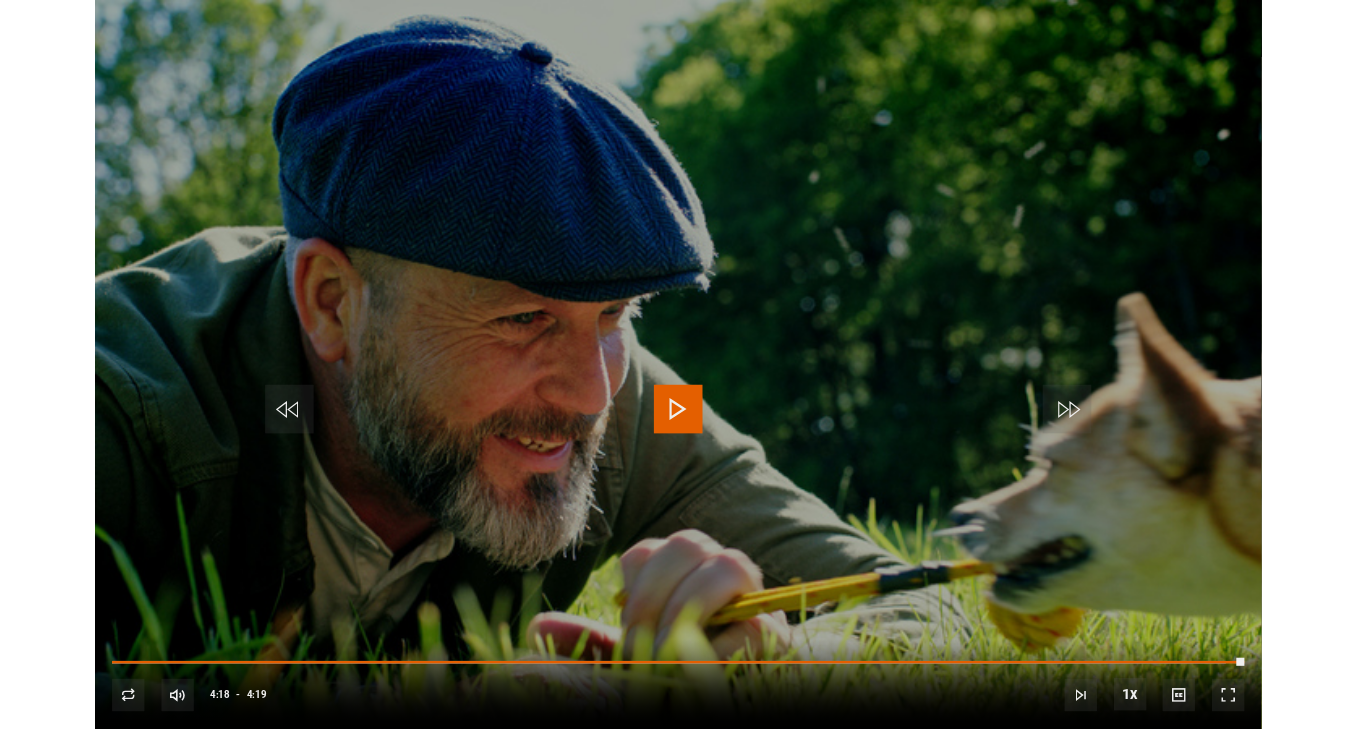 scroll, scrollTop: 802, scrollLeft: 0, axis: vertical 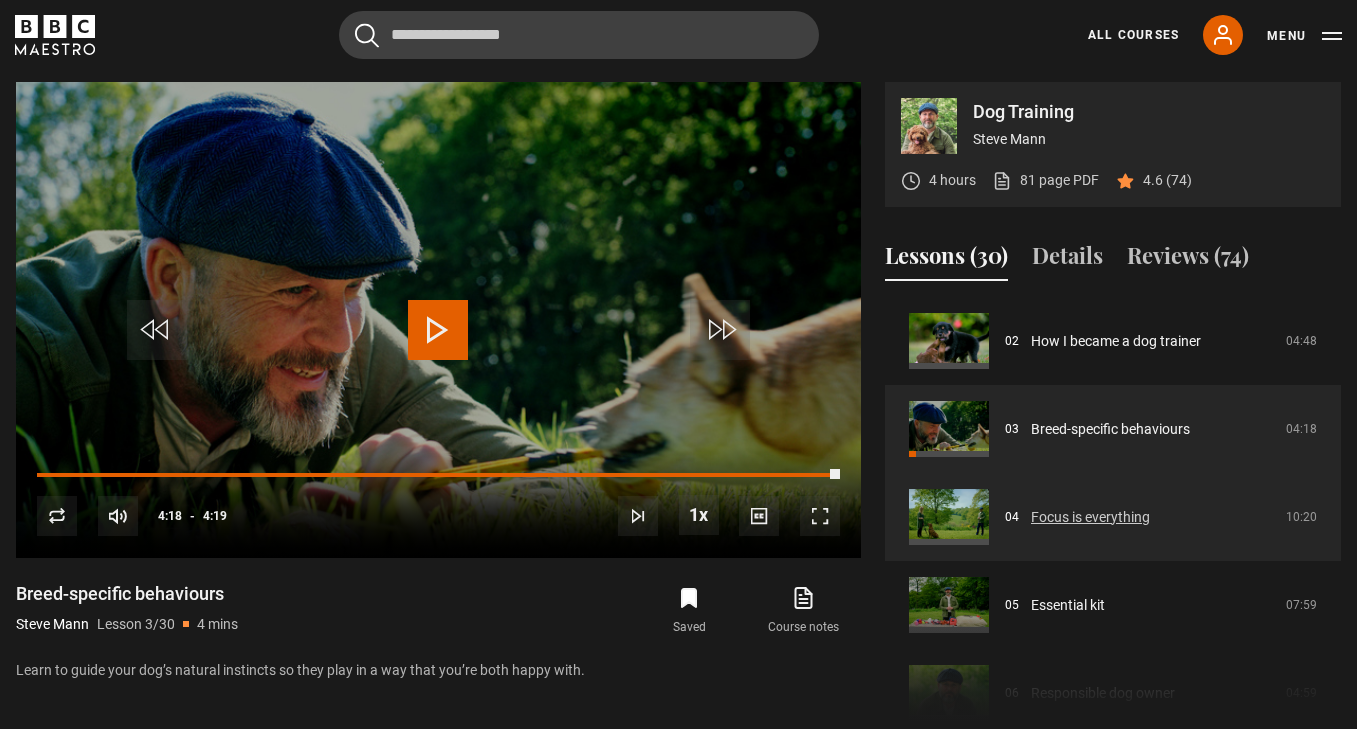 click on "Focus is everything" at bounding box center [1090, 517] 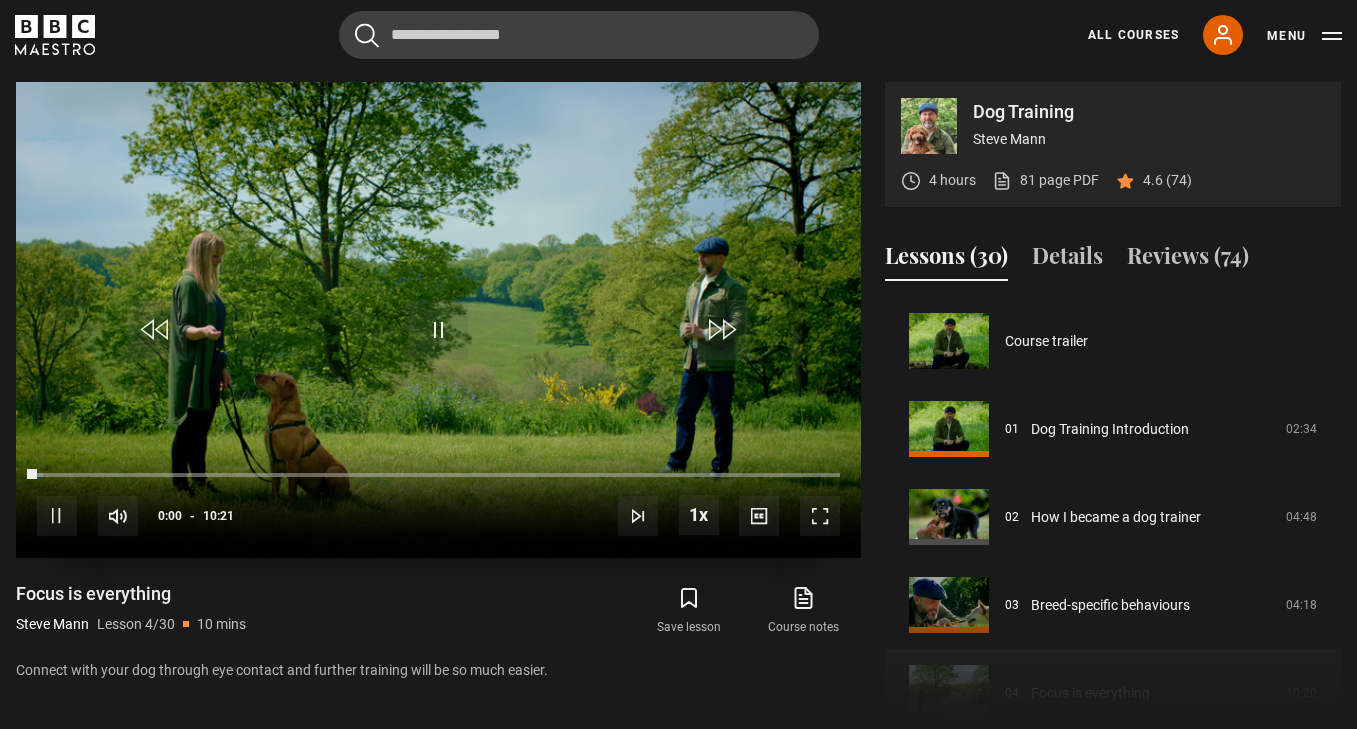 scroll, scrollTop: 802, scrollLeft: 0, axis: vertical 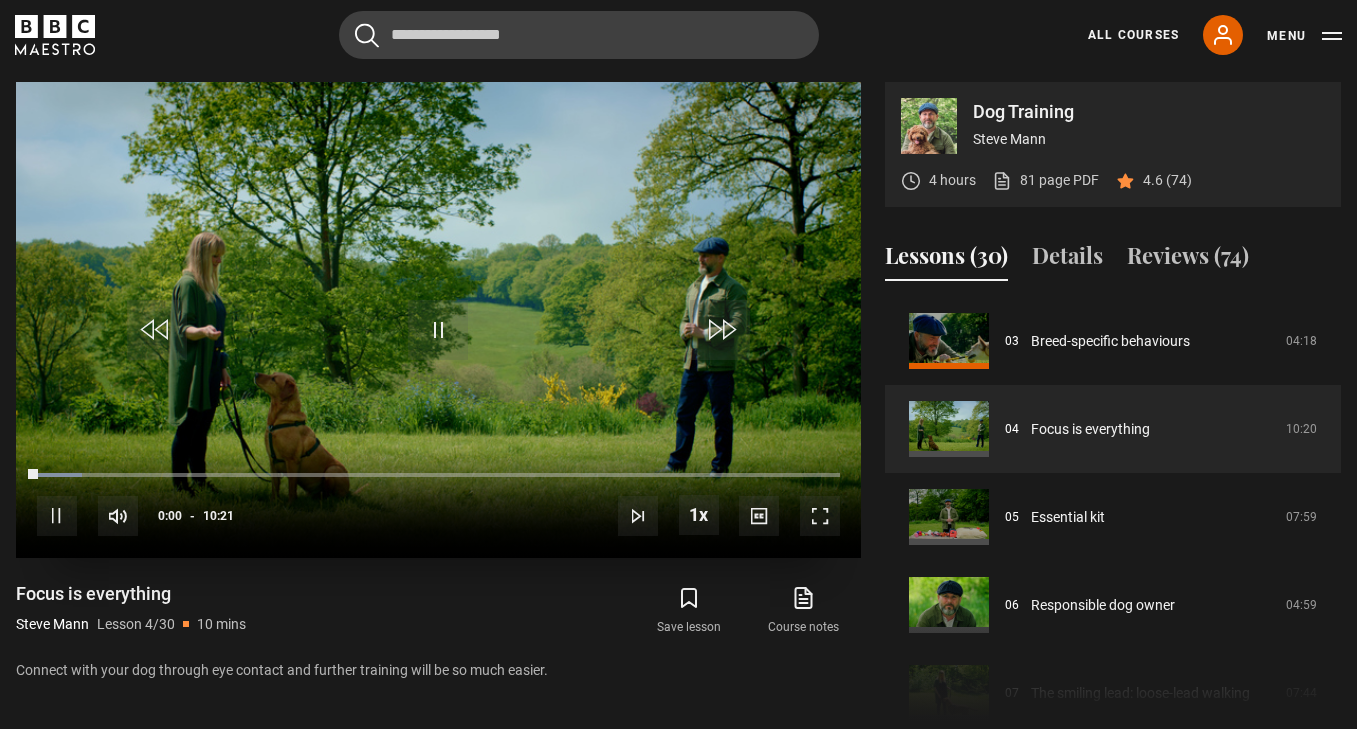 click at bounding box center [820, 516] 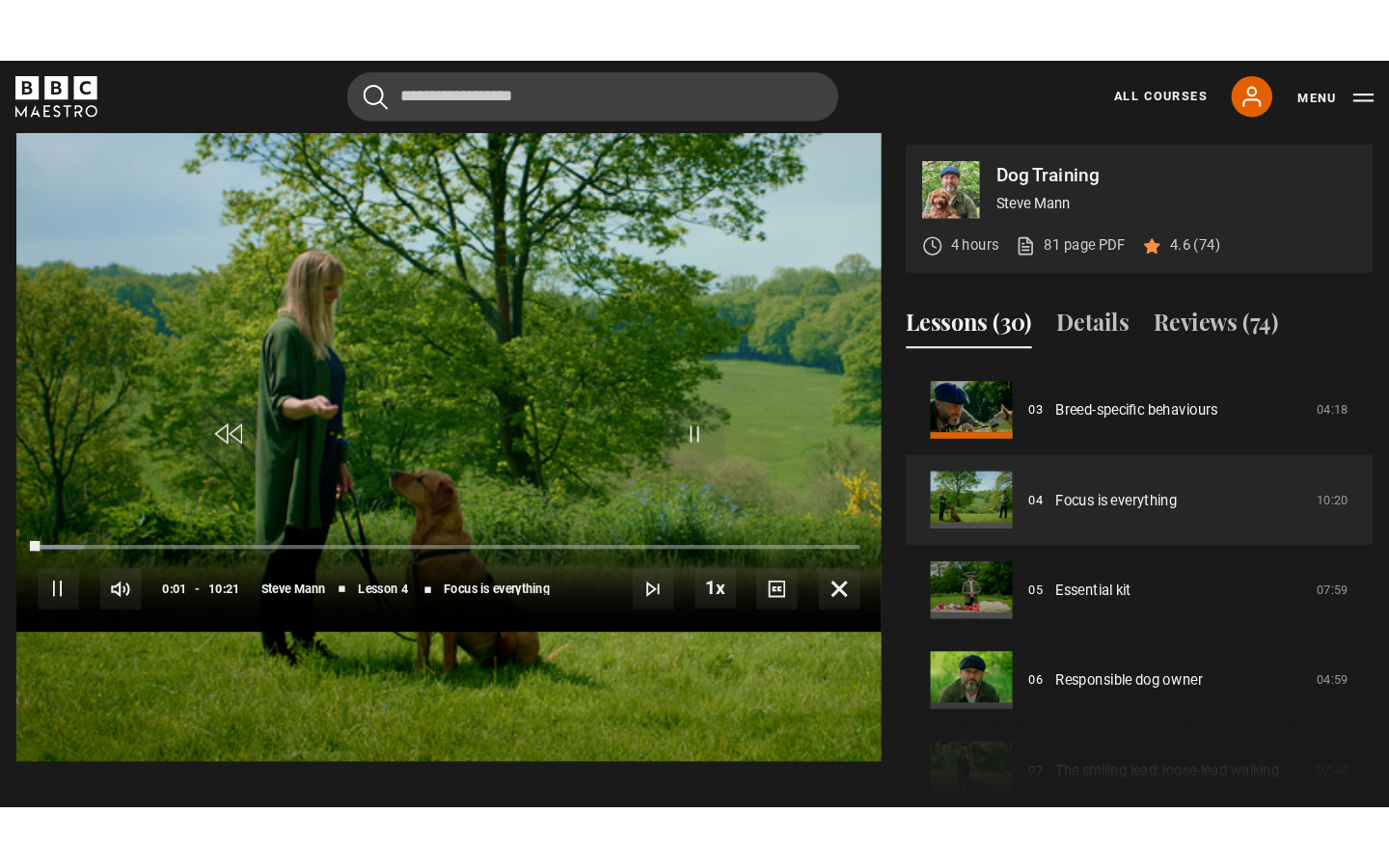 scroll, scrollTop: 0, scrollLeft: 0, axis: both 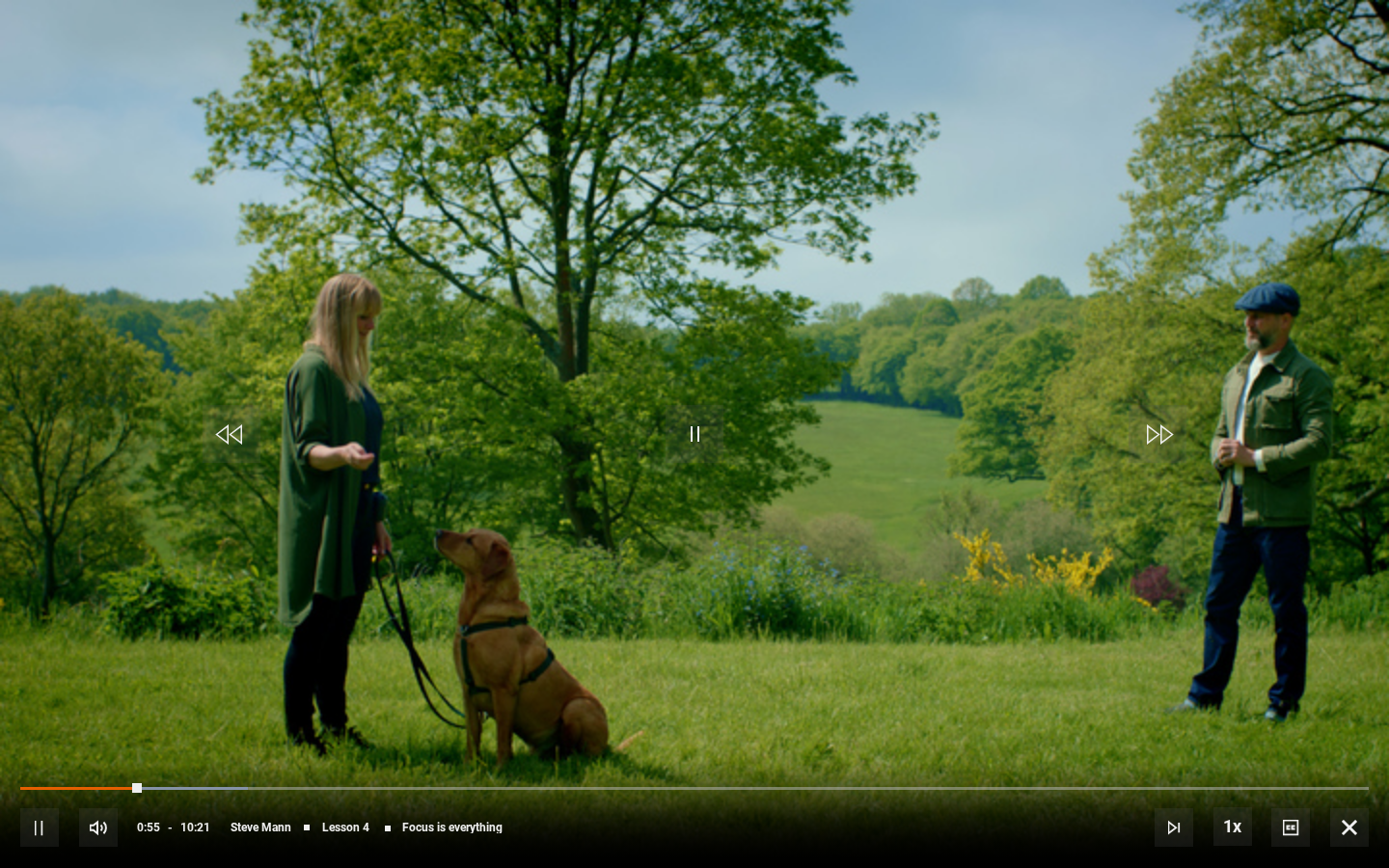 click at bounding box center [40, 827] 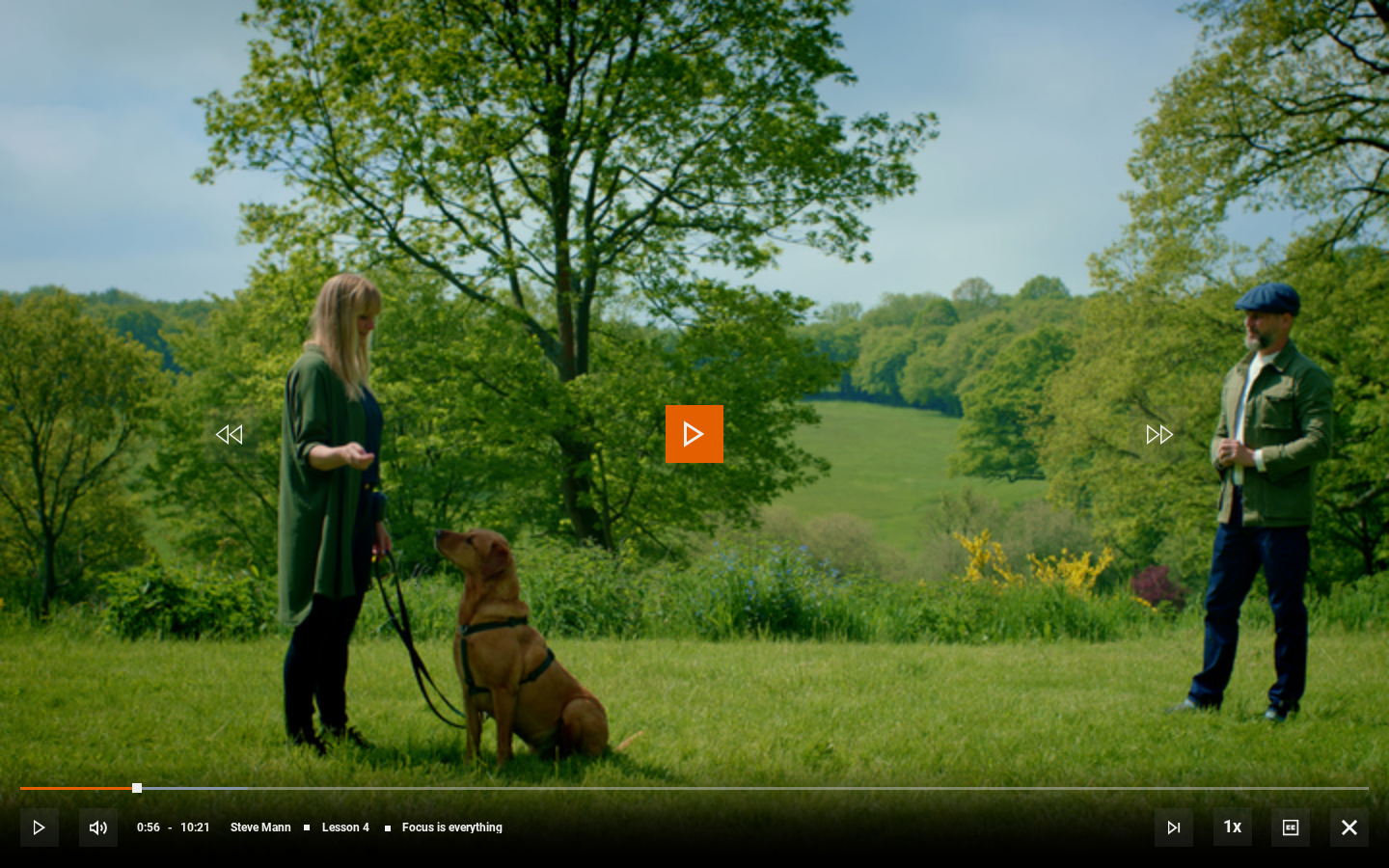 click at bounding box center (40, 827) 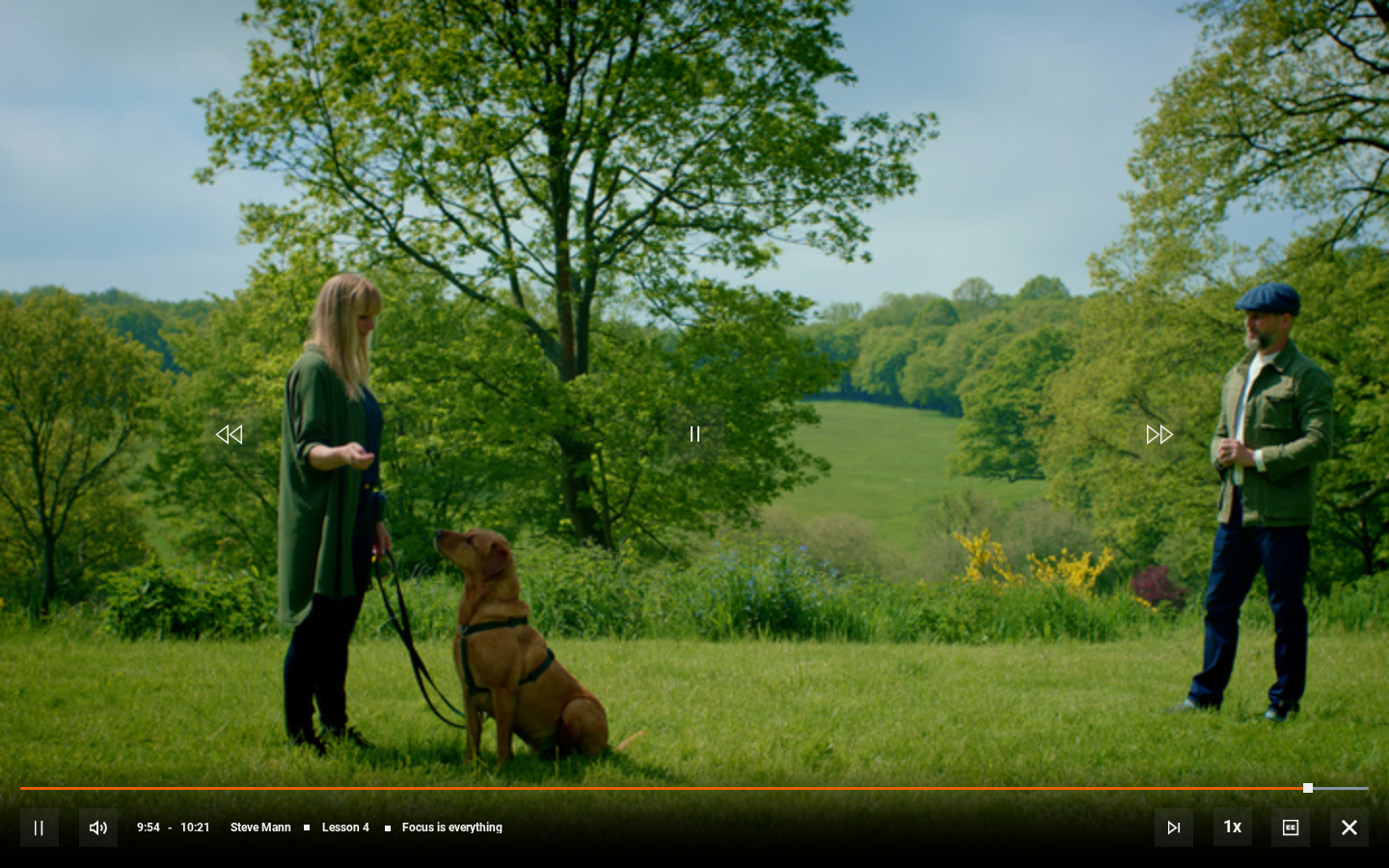 drag, startPoint x: 719, startPoint y: 668, endPoint x: 762, endPoint y: 673, distance: 43.289722 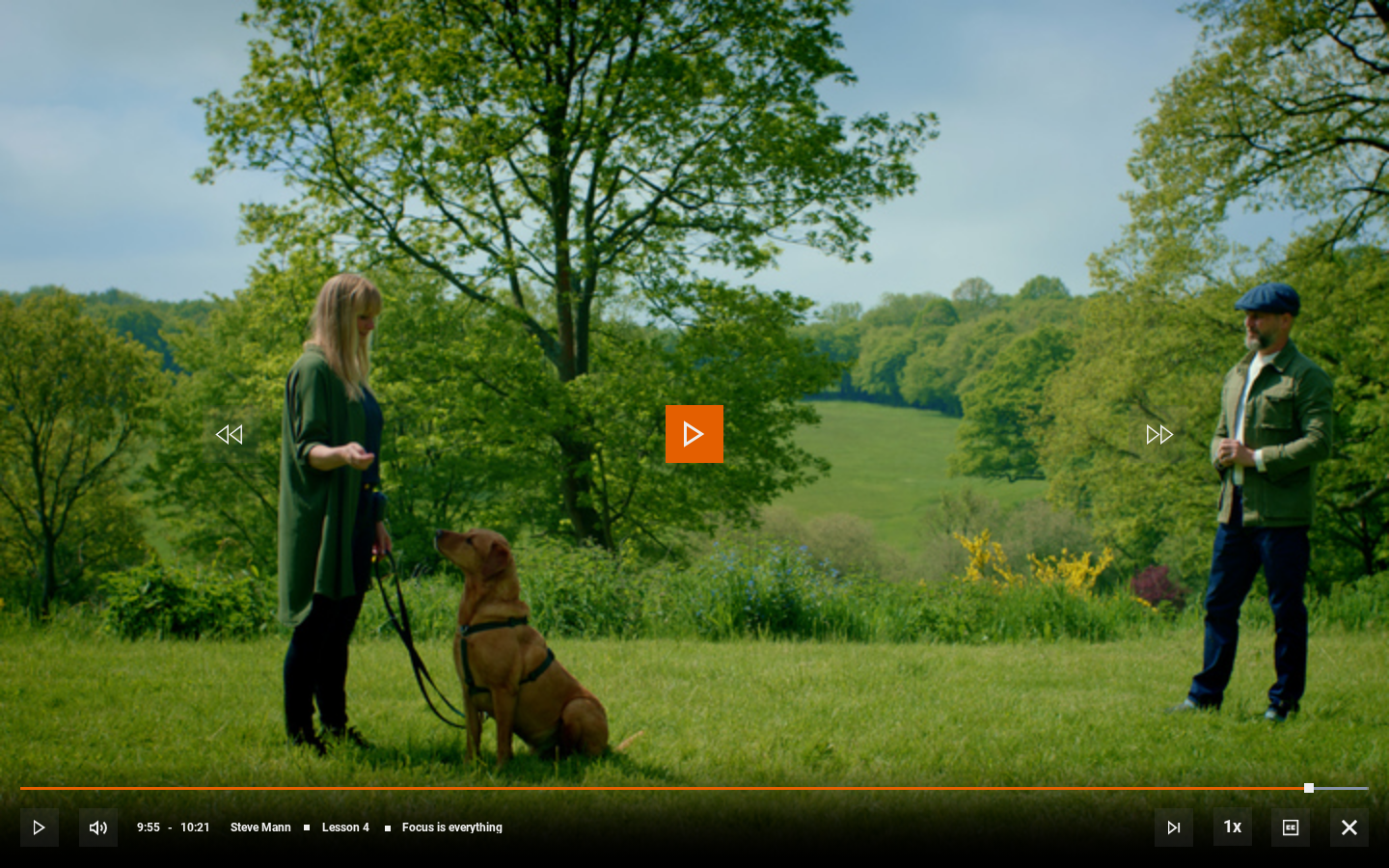 click at bounding box center (1349, 827) 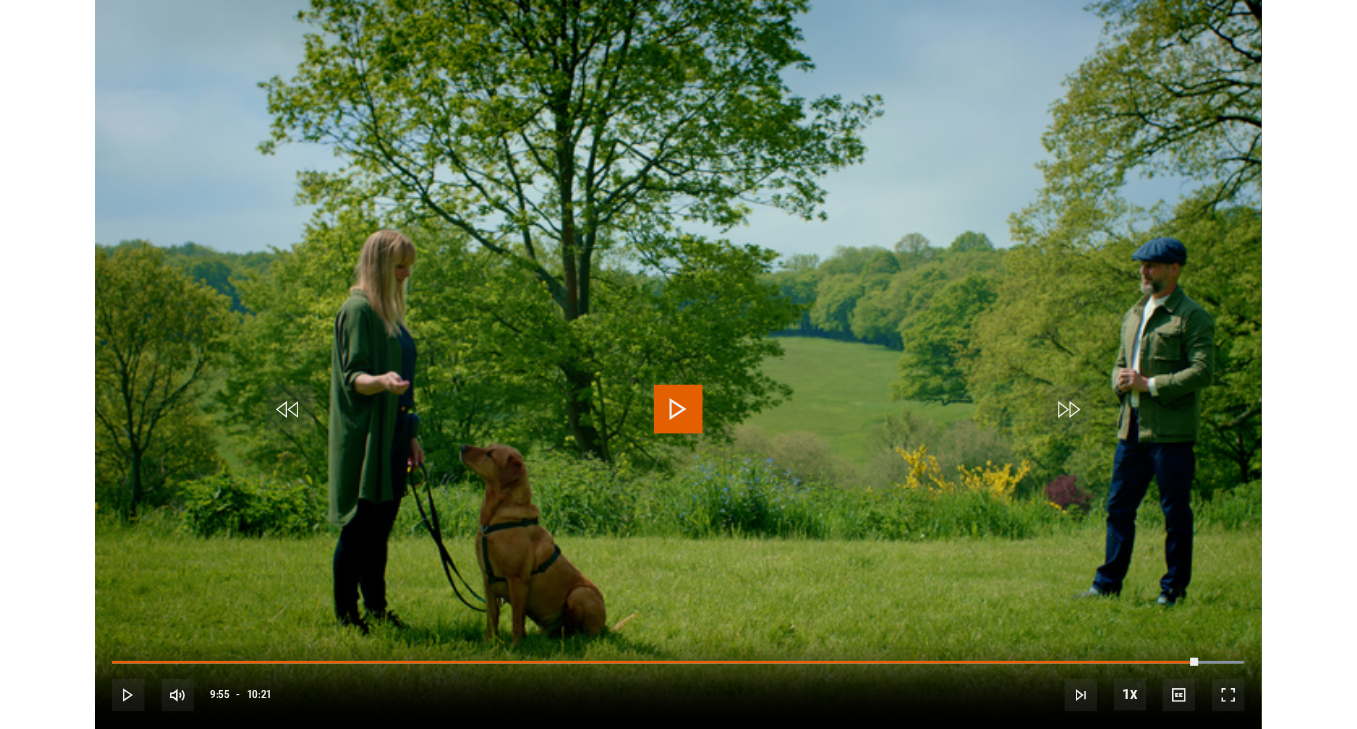 scroll, scrollTop: 802, scrollLeft: 0, axis: vertical 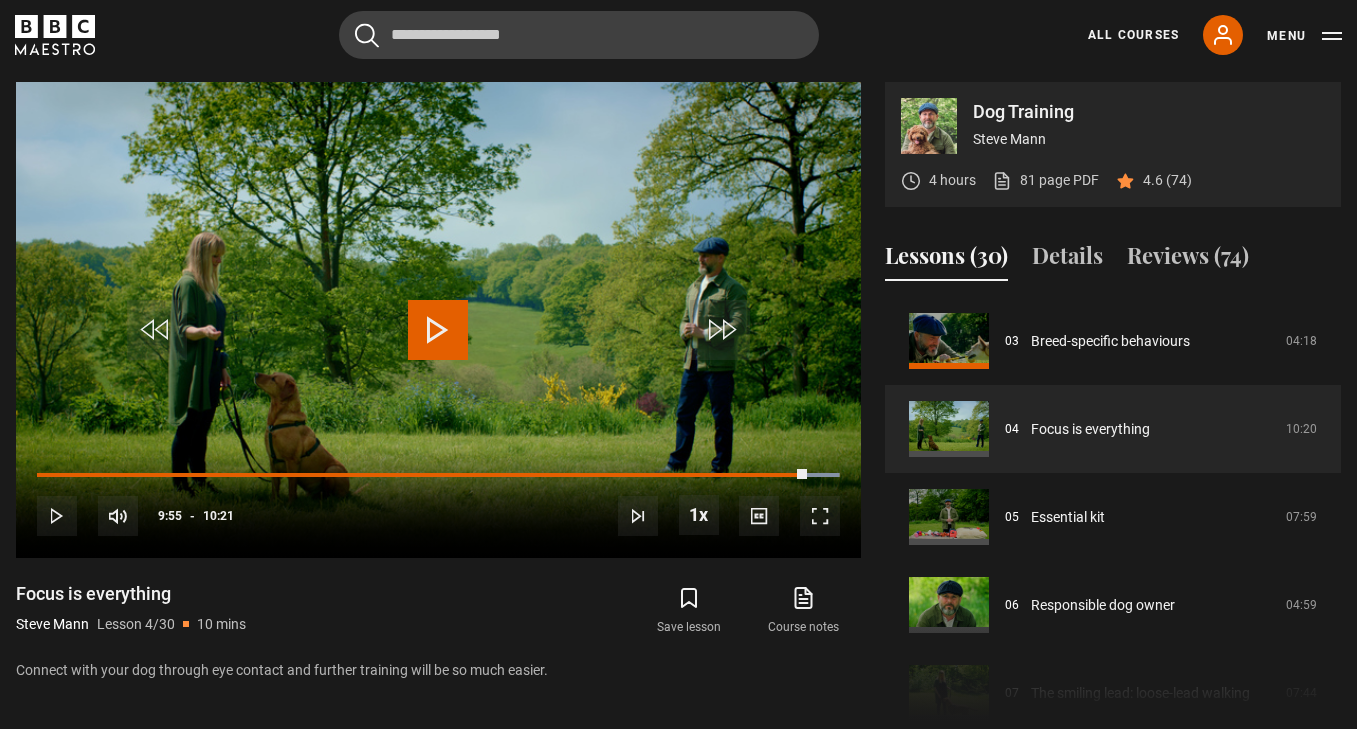 click 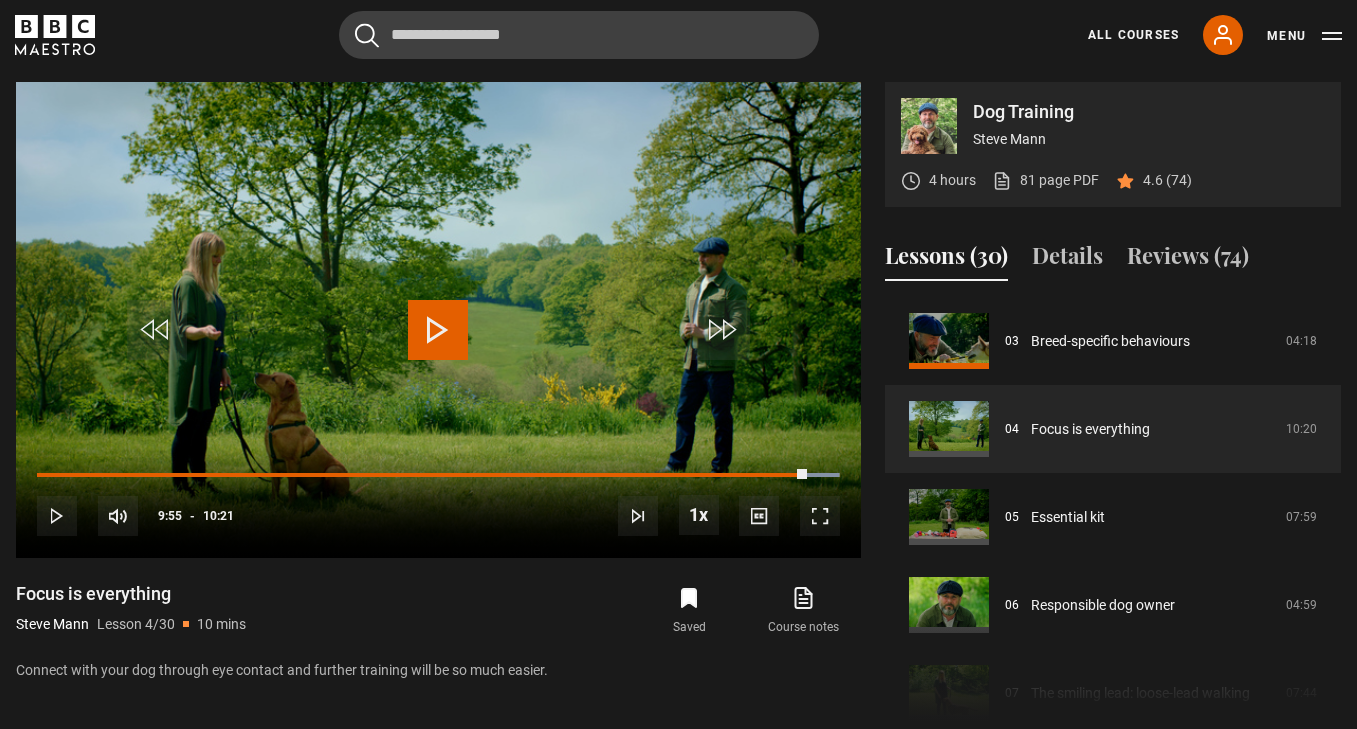 click 